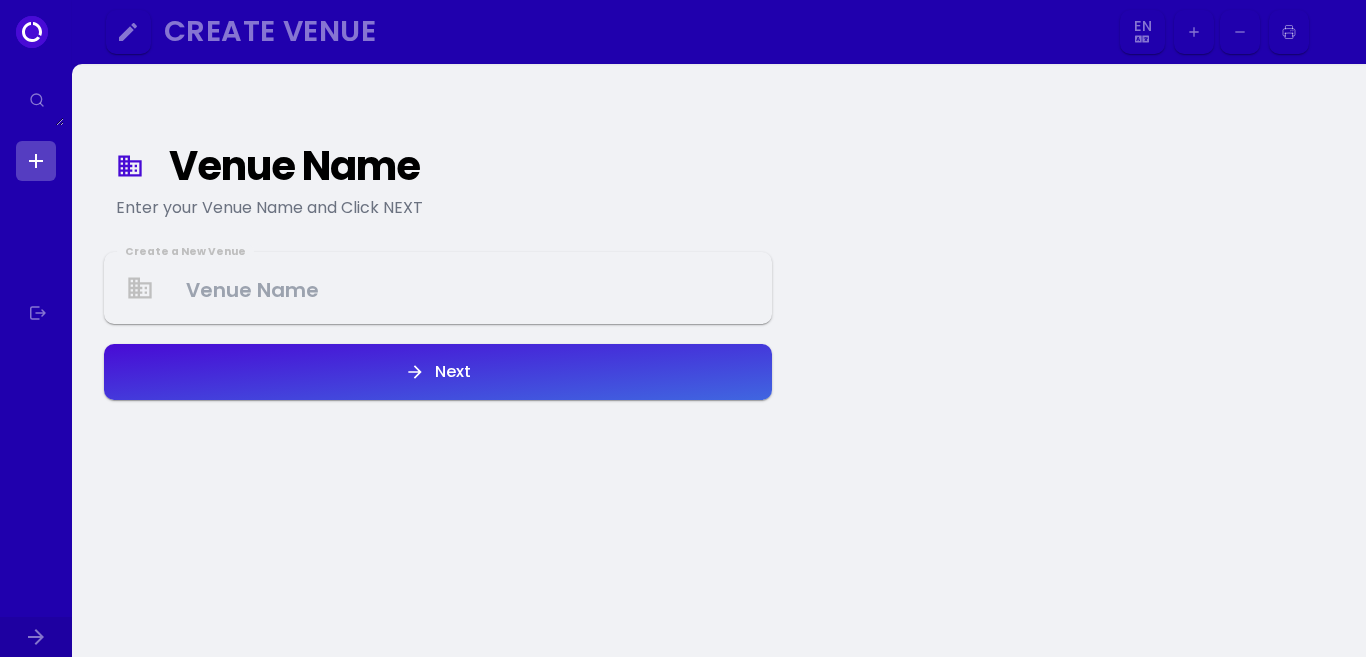 select on "en" 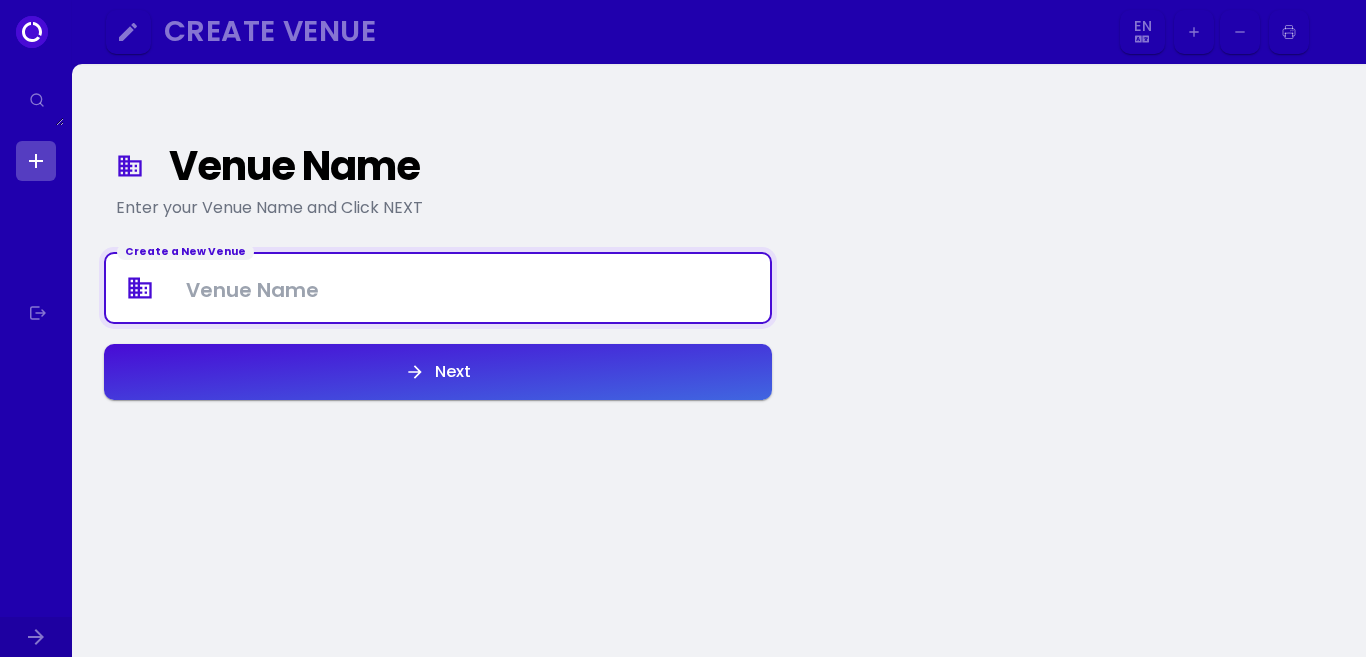 click at bounding box center [438, 288] 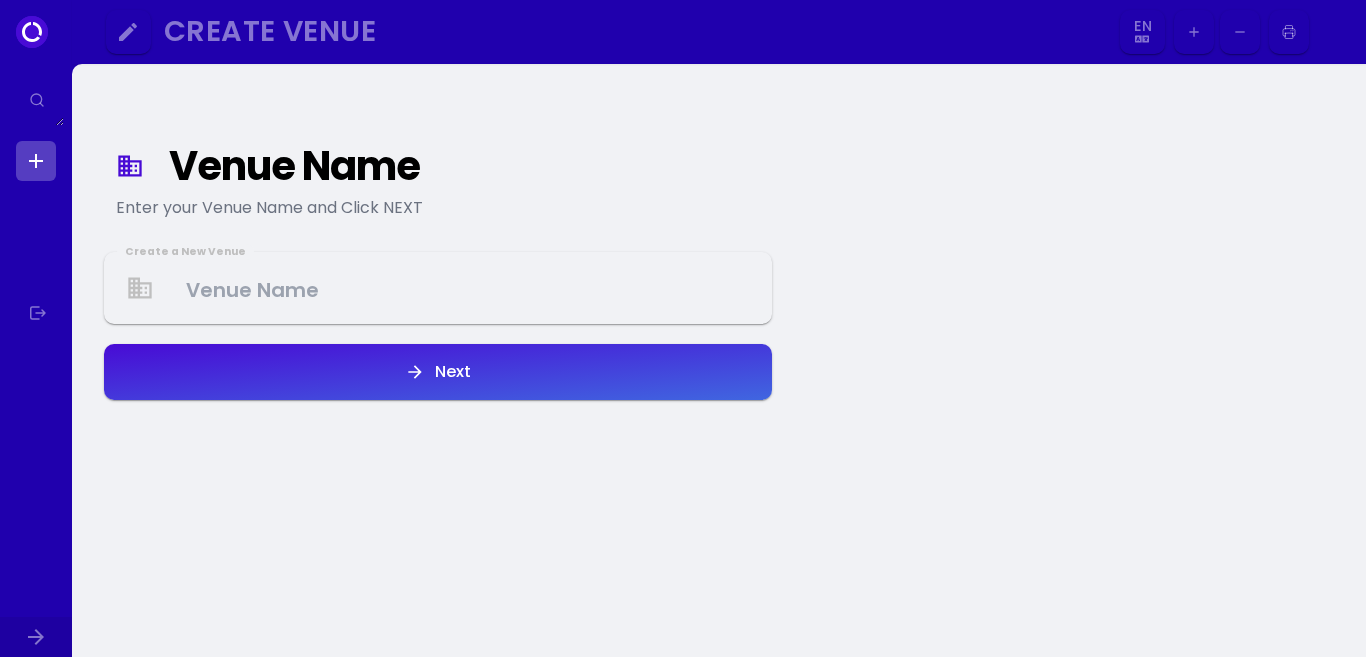 click at bounding box center [36, 161] 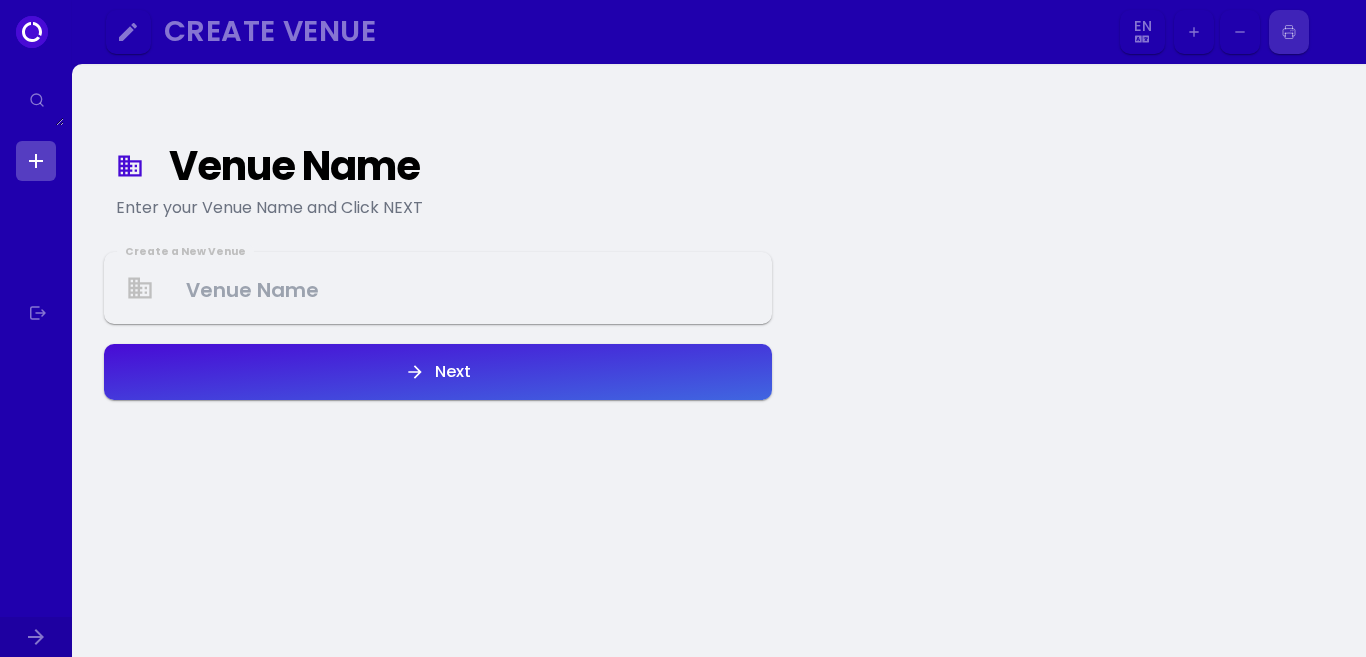 click at bounding box center (1194, 32) 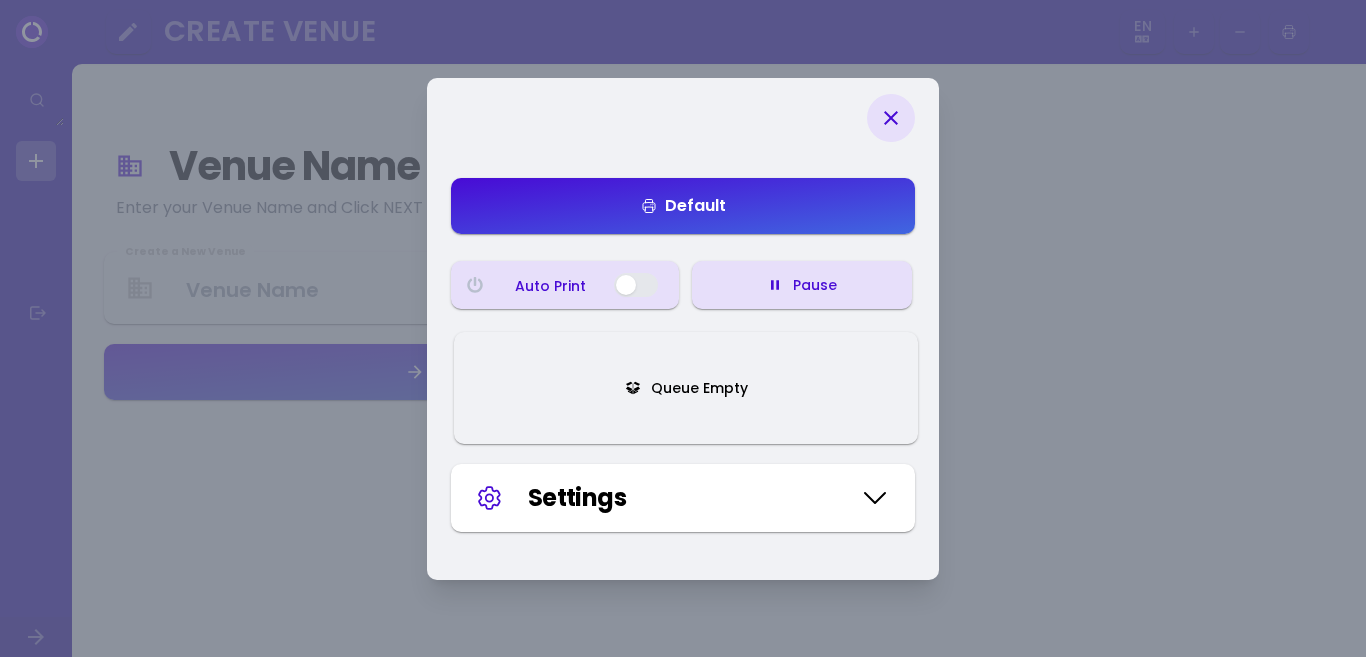 click 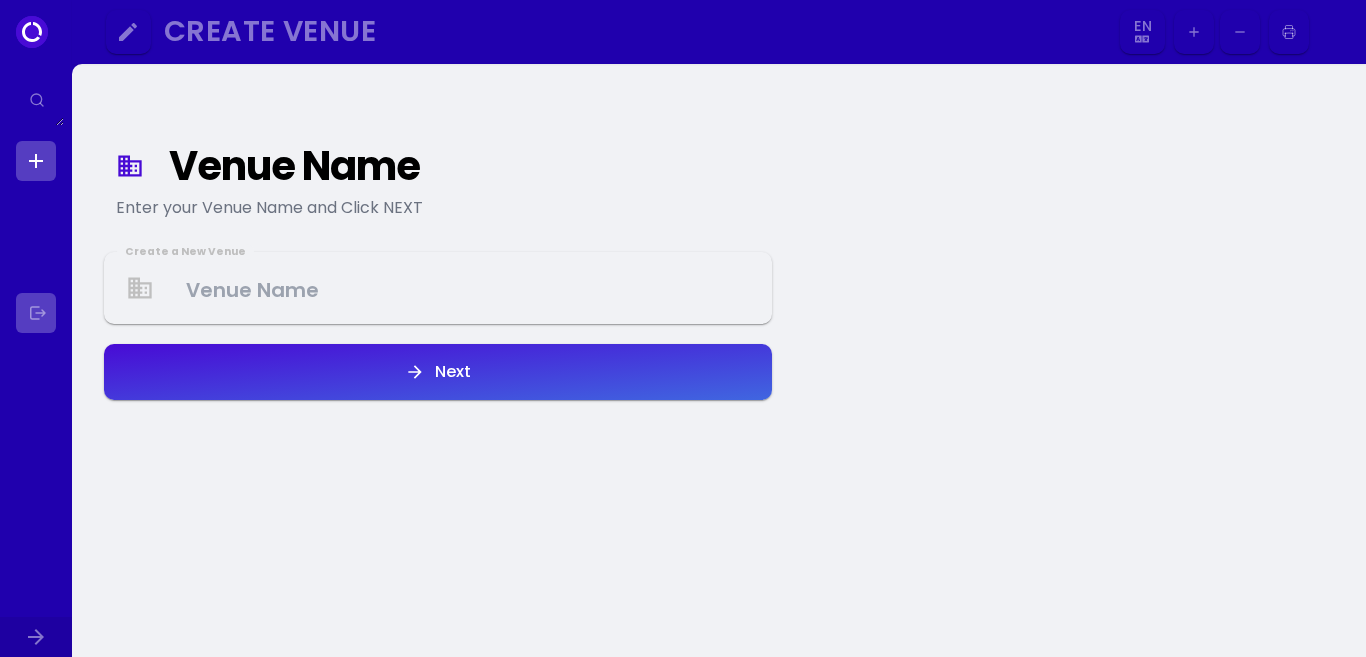 click at bounding box center (36, 313) 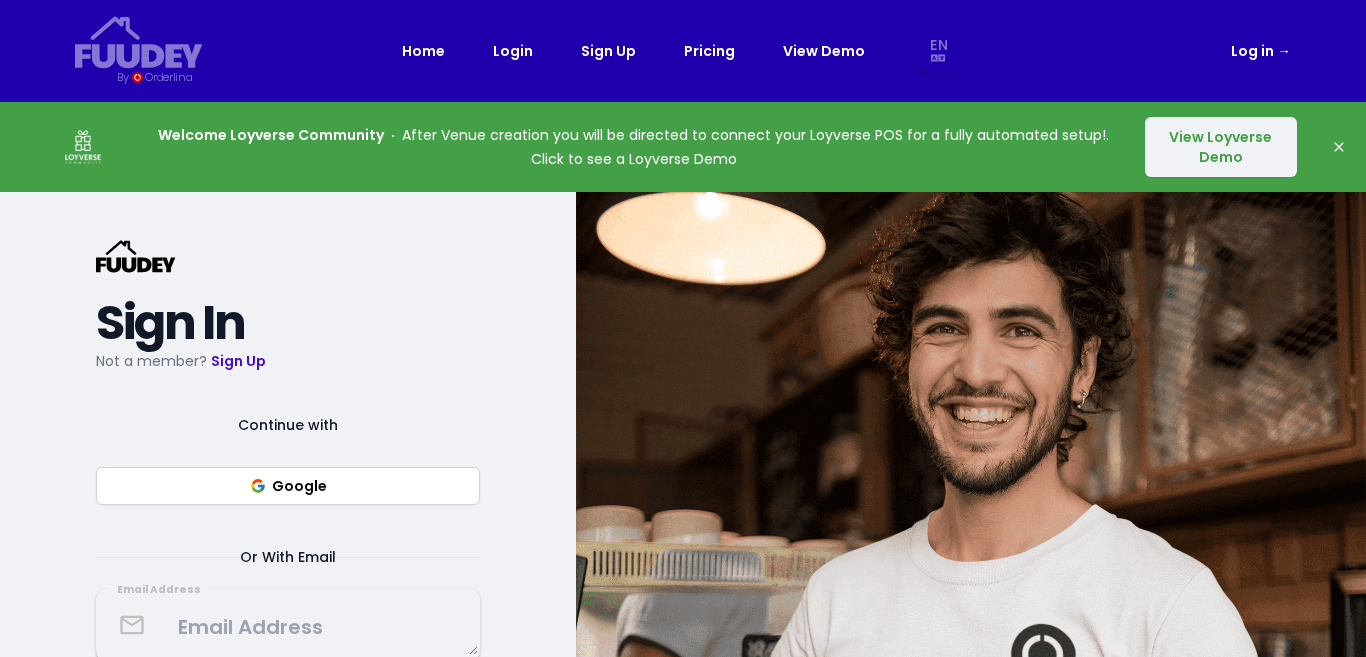 select on "en" 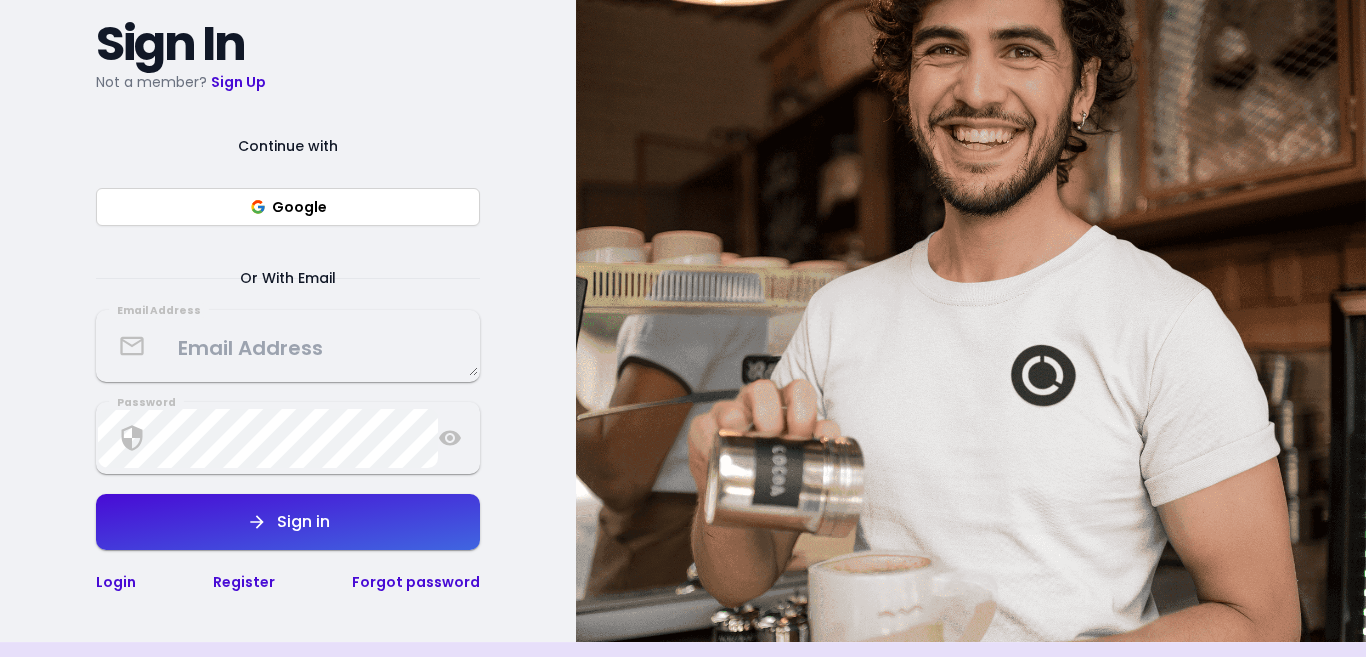 scroll, scrollTop: 339, scrollLeft: 0, axis: vertical 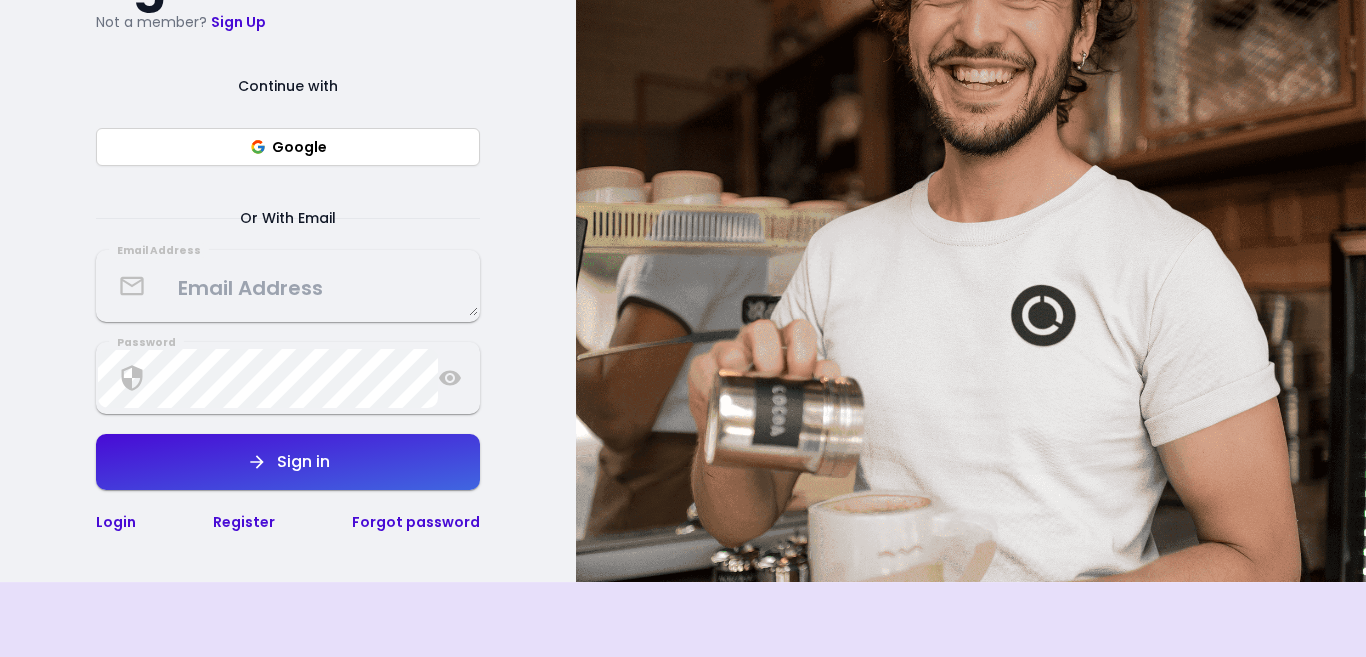 click at bounding box center (288, 286) 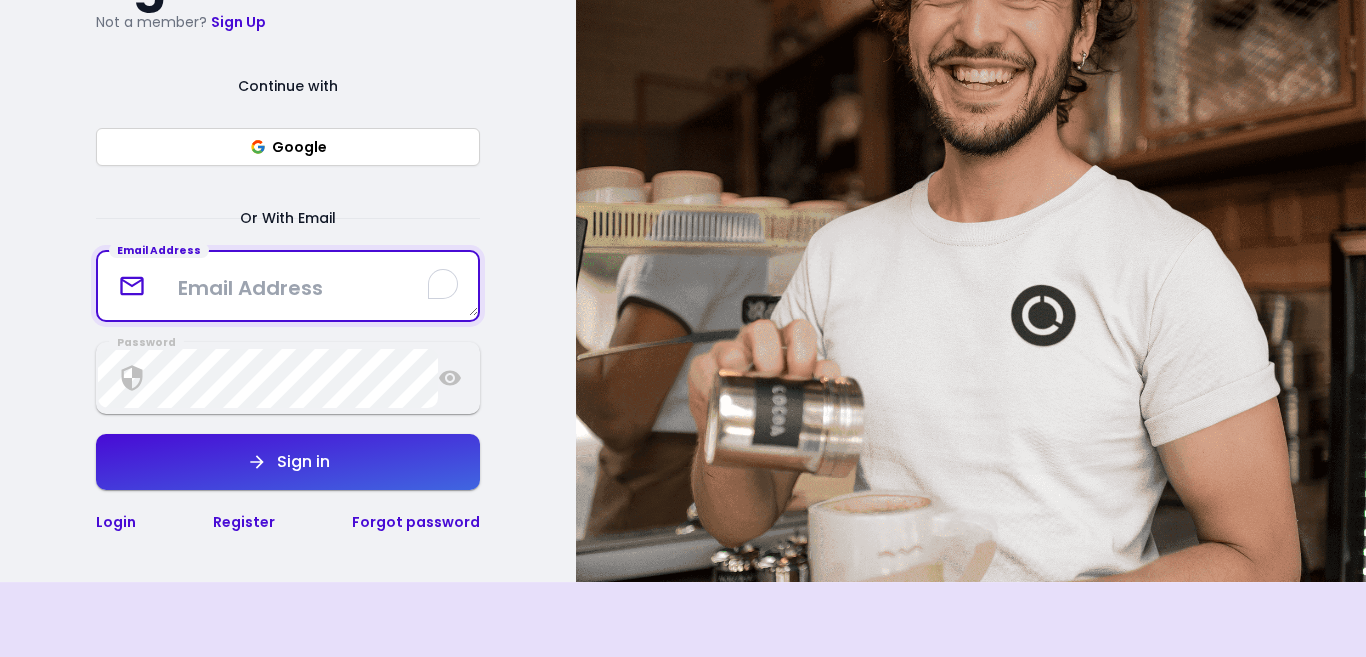 click at bounding box center (288, 286) 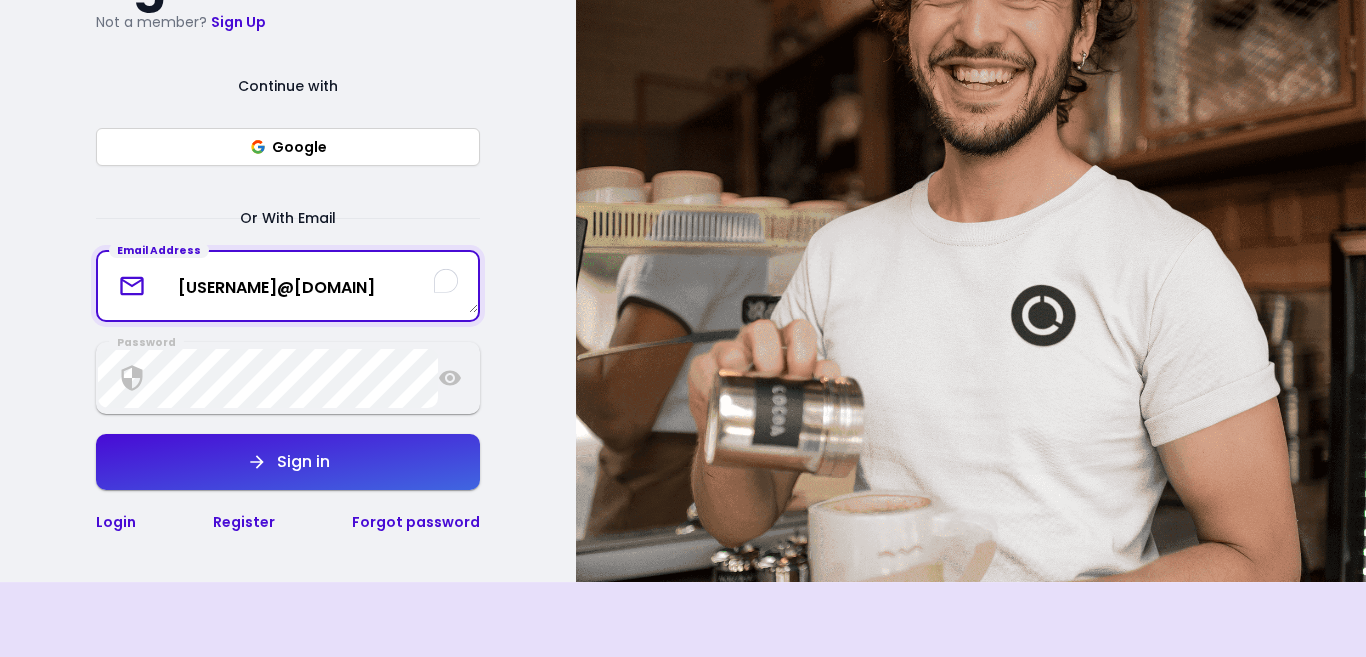 type on "kevinshivshambu@gmail.com" 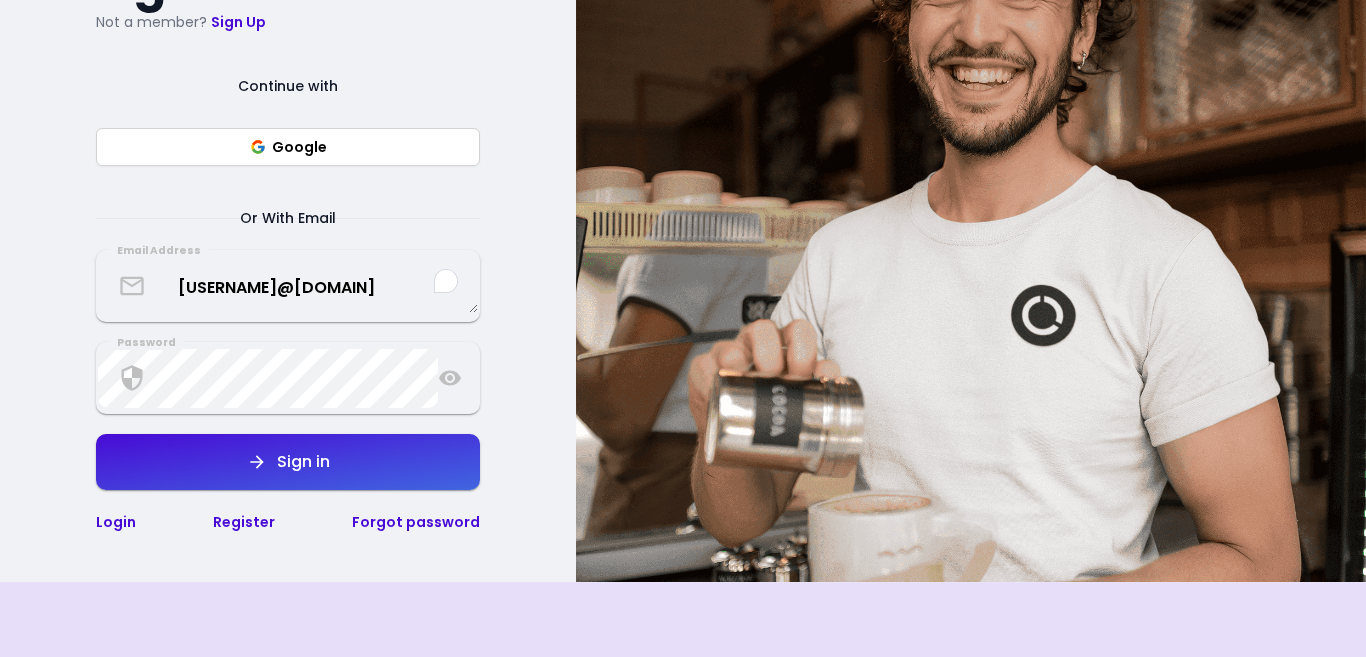 click on "Password" at bounding box center [288, 378] 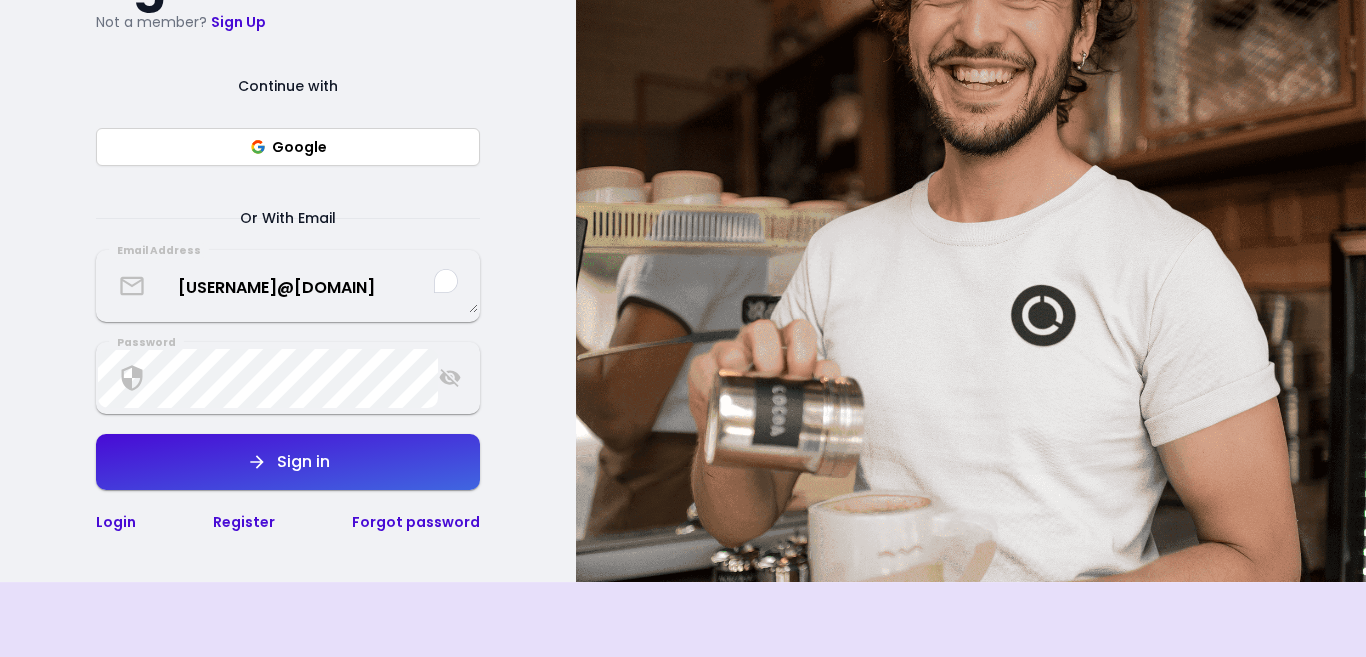 click on "Sign in" at bounding box center [288, 462] 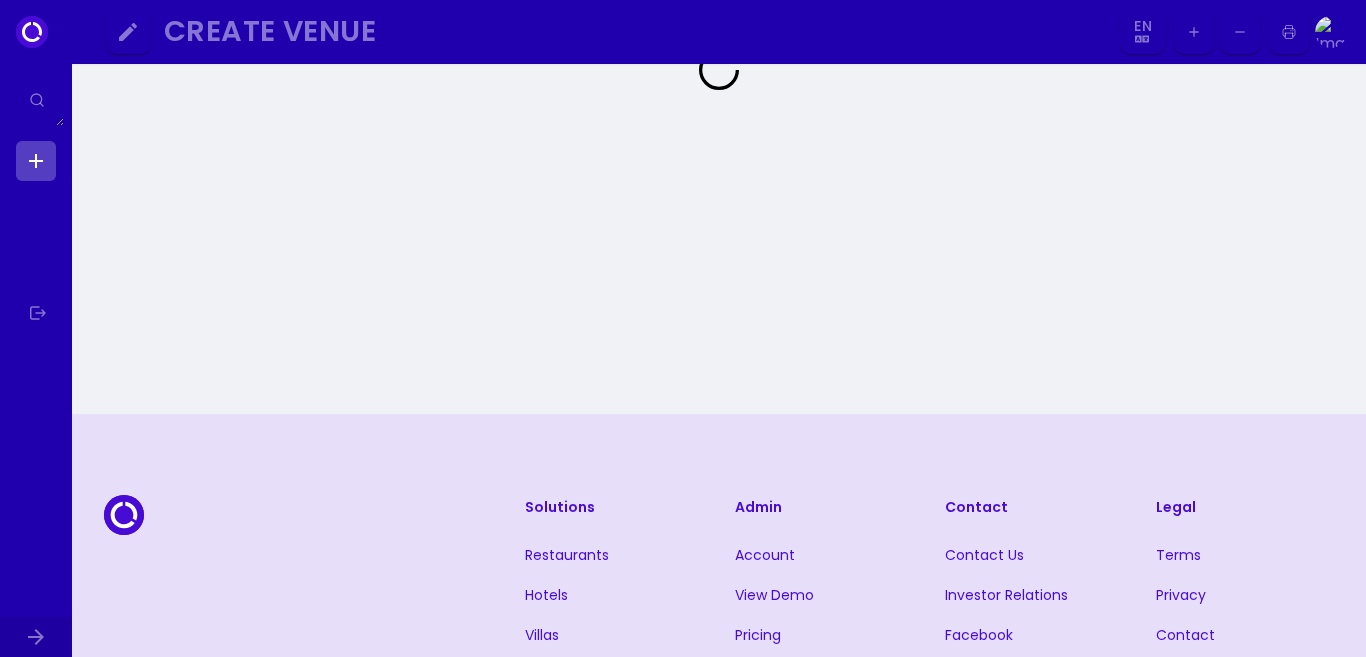 select on "en" 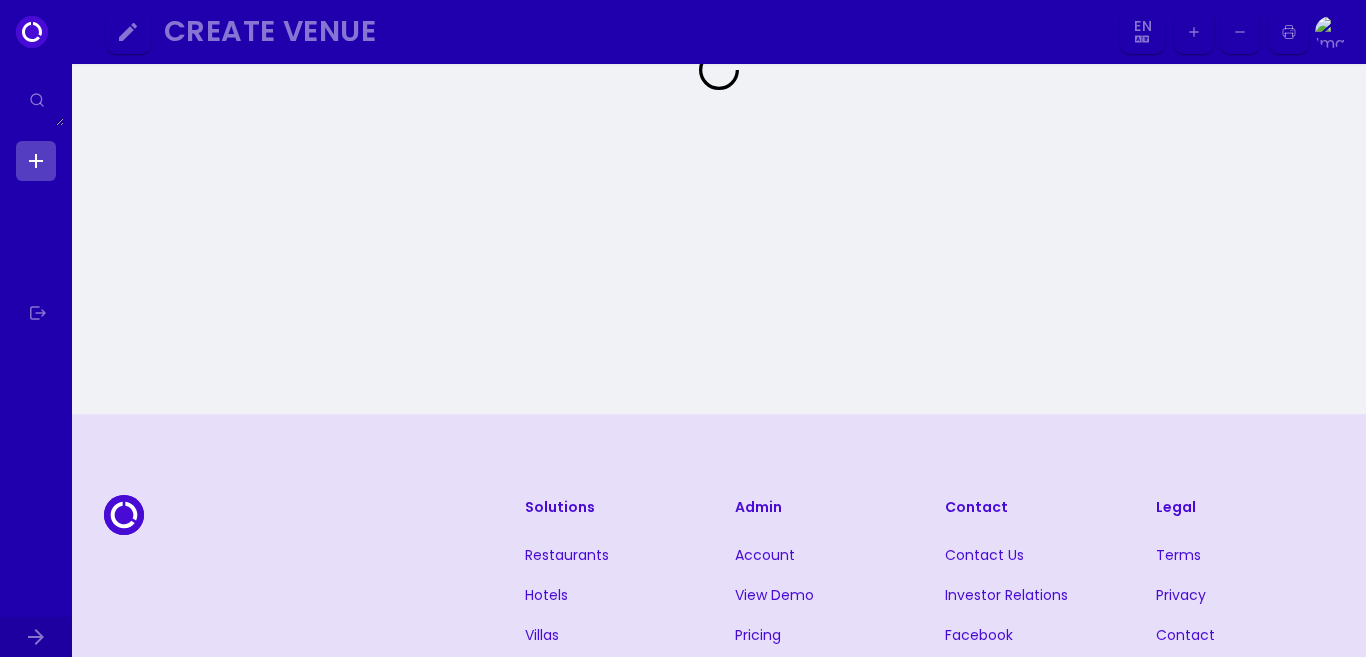 scroll, scrollTop: 0, scrollLeft: 0, axis: both 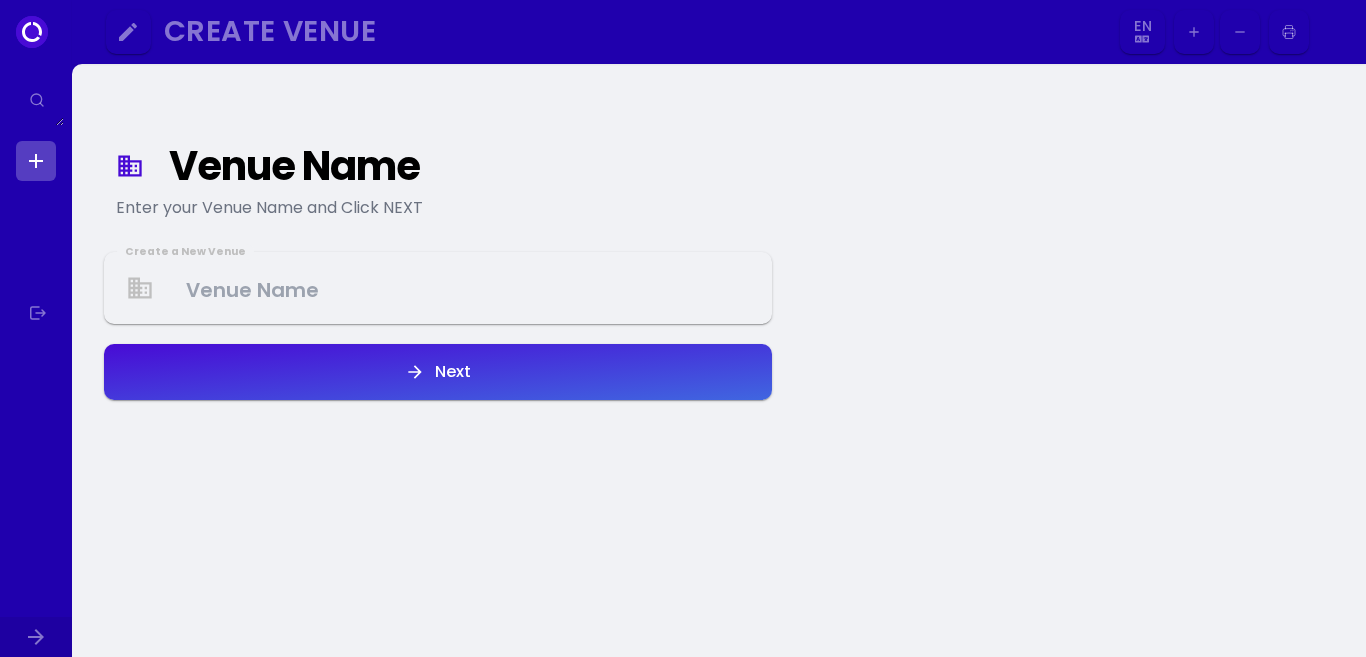 select on "en" 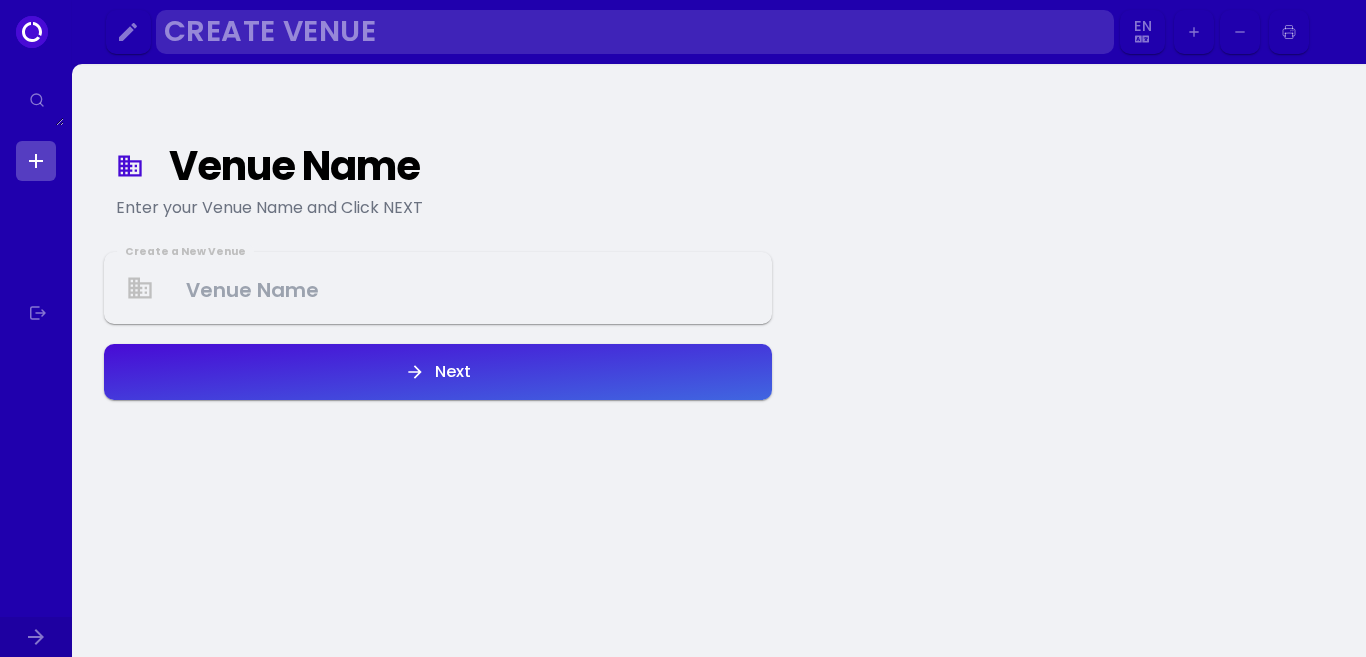 click on "Create Venue" at bounding box center (629, 31) 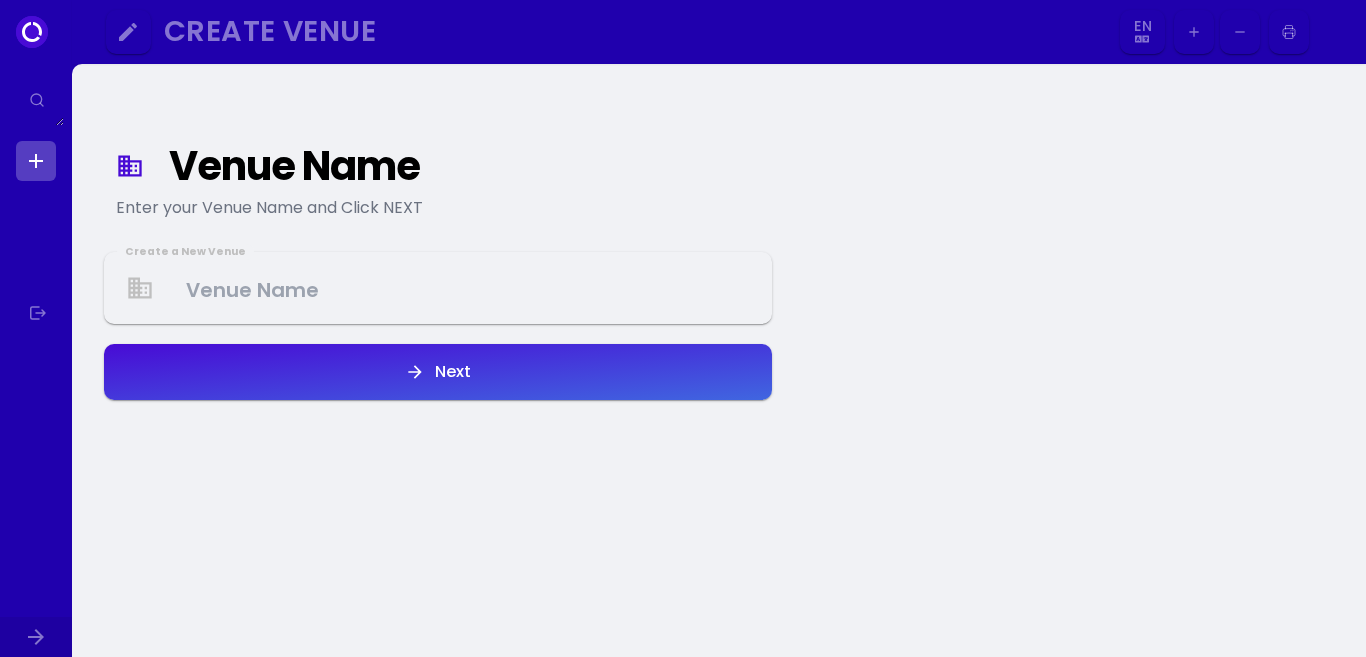 click 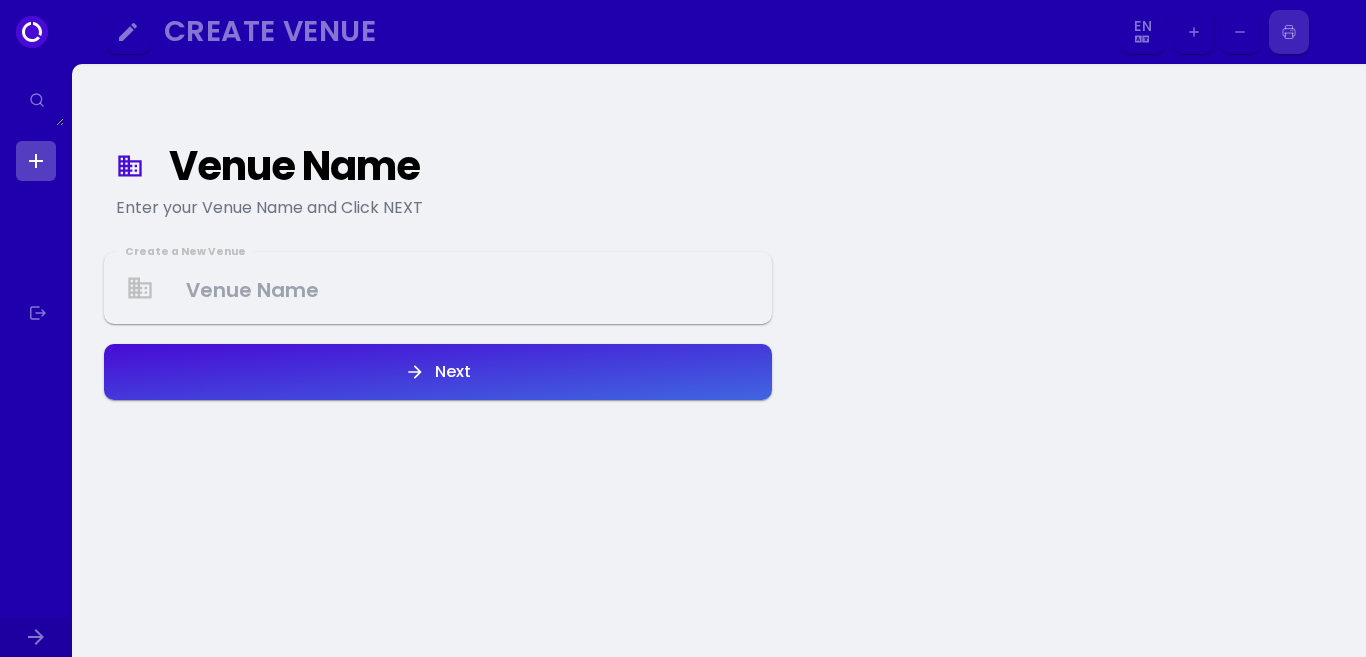 click 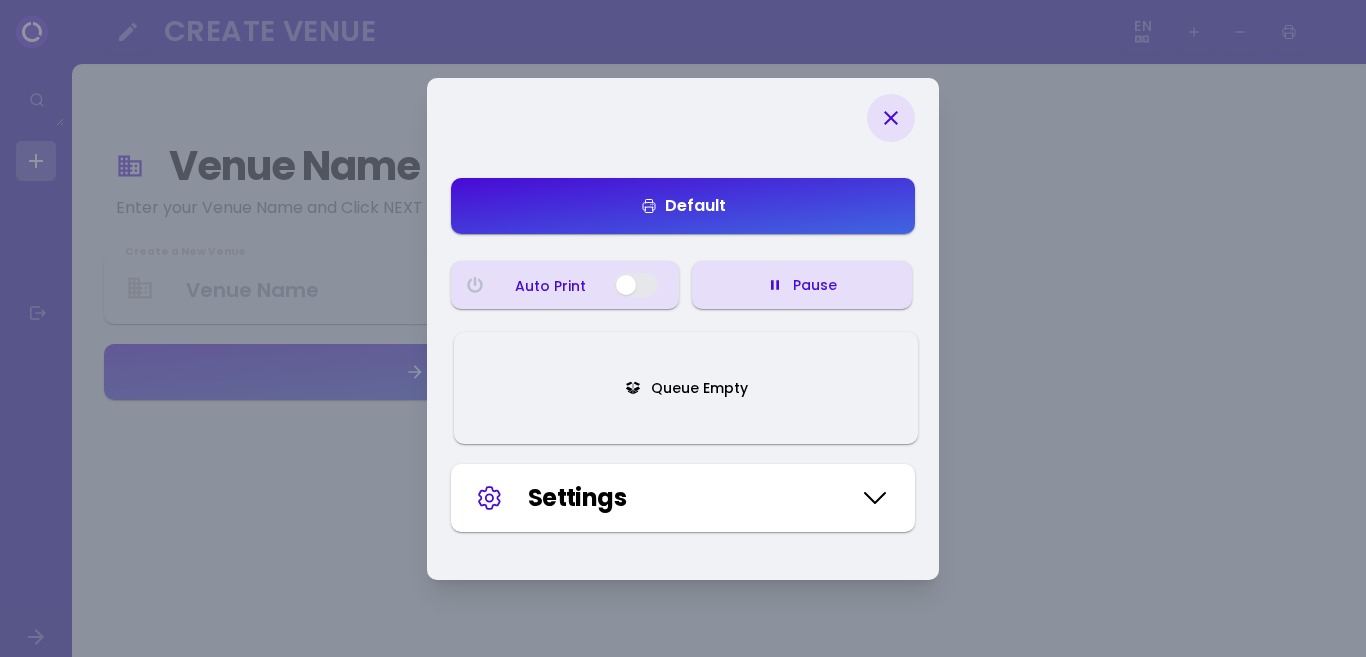 click on "Settings" at bounding box center (688, 498) 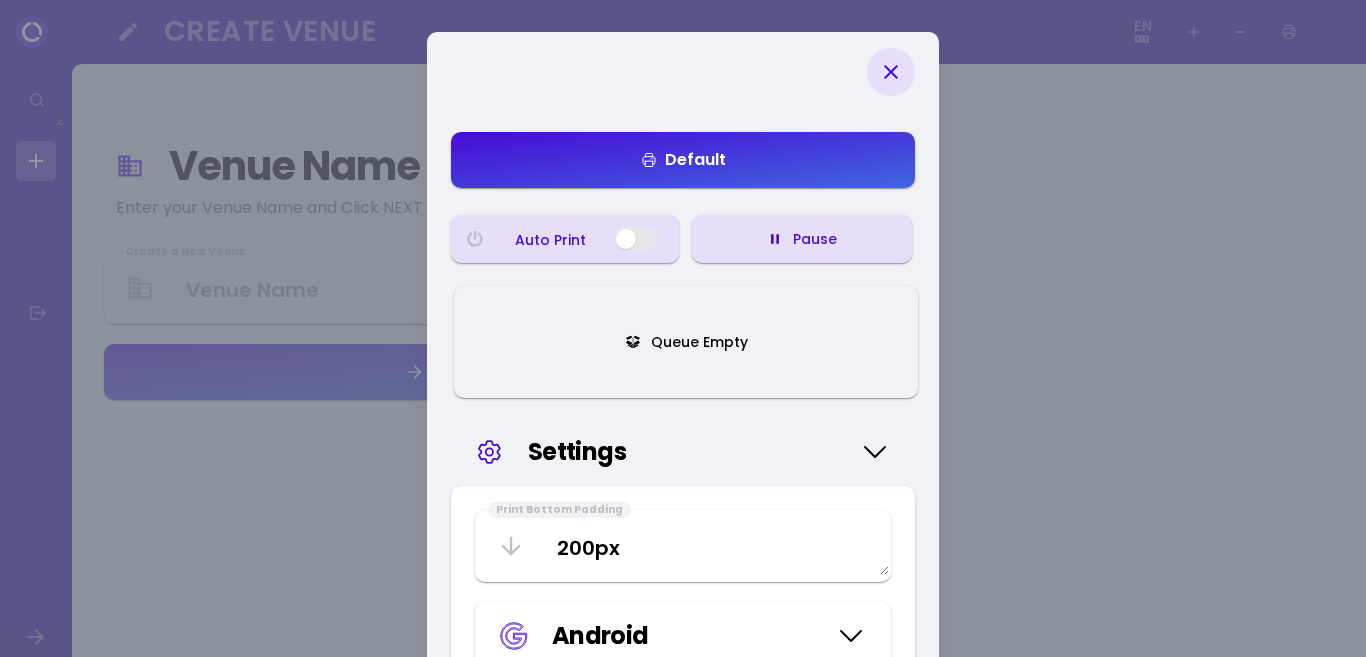 scroll, scrollTop: 293, scrollLeft: 0, axis: vertical 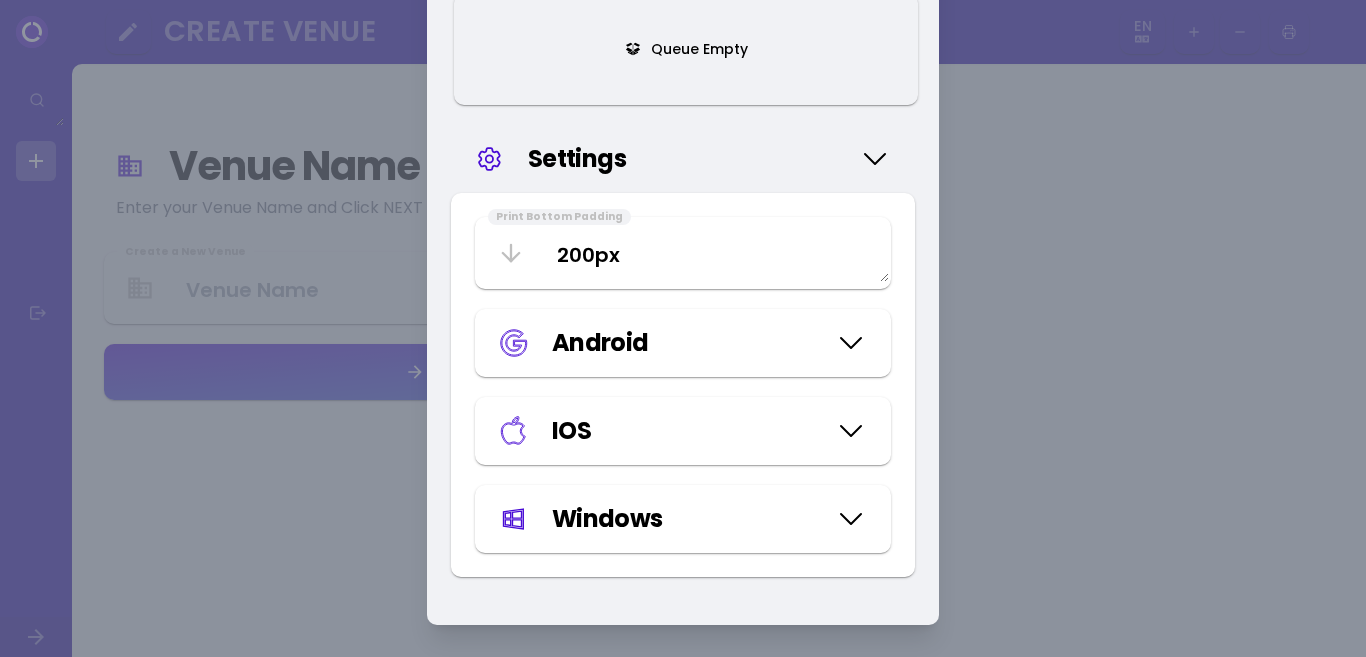 select on "en" 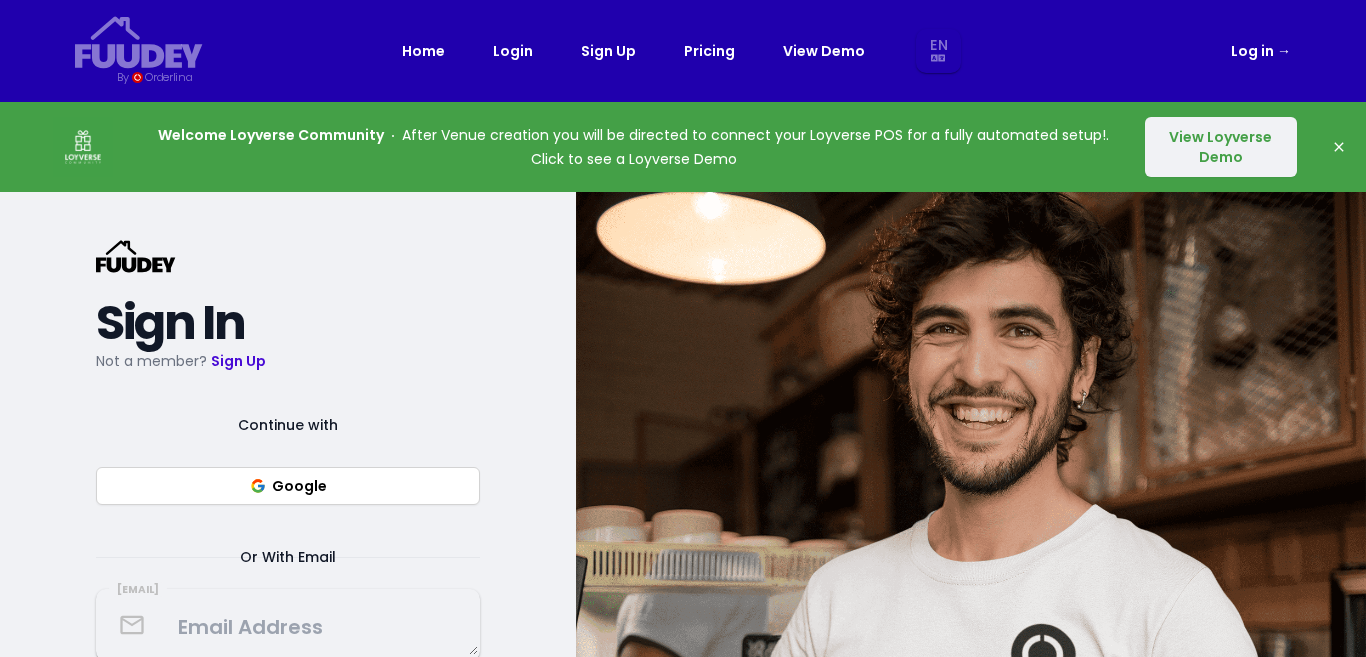 select on "en" 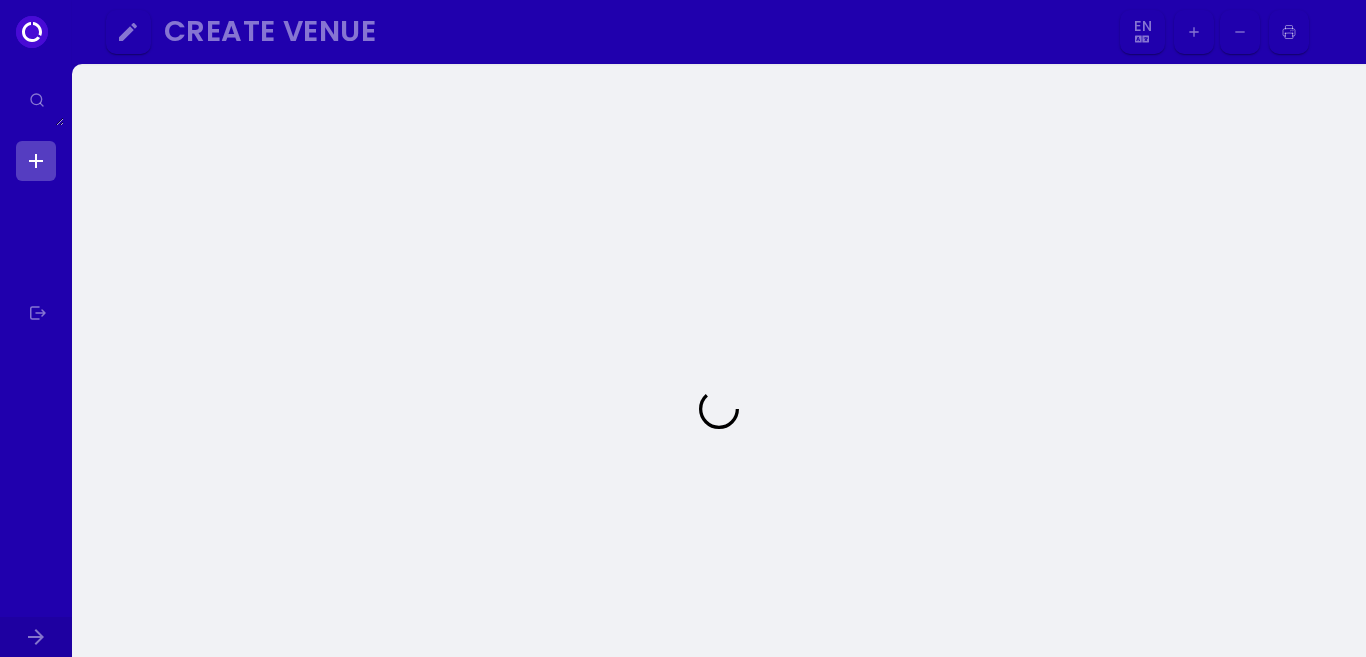 select on "en" 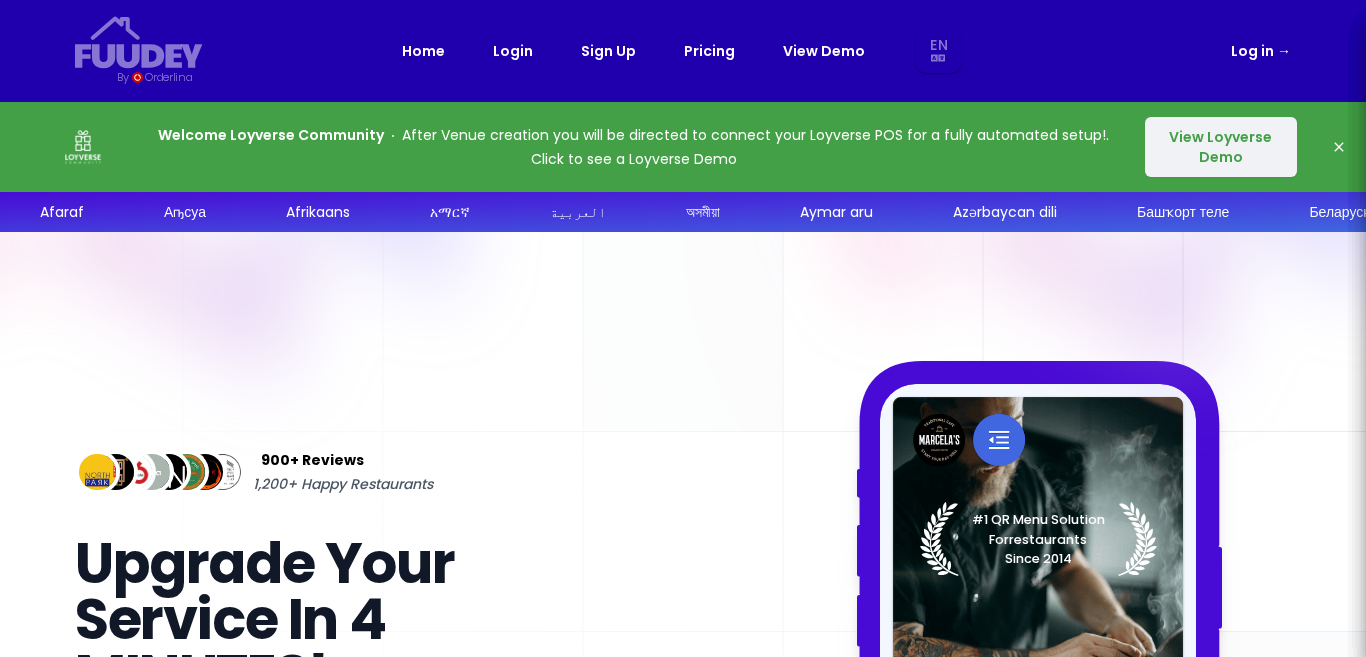 select on "en" 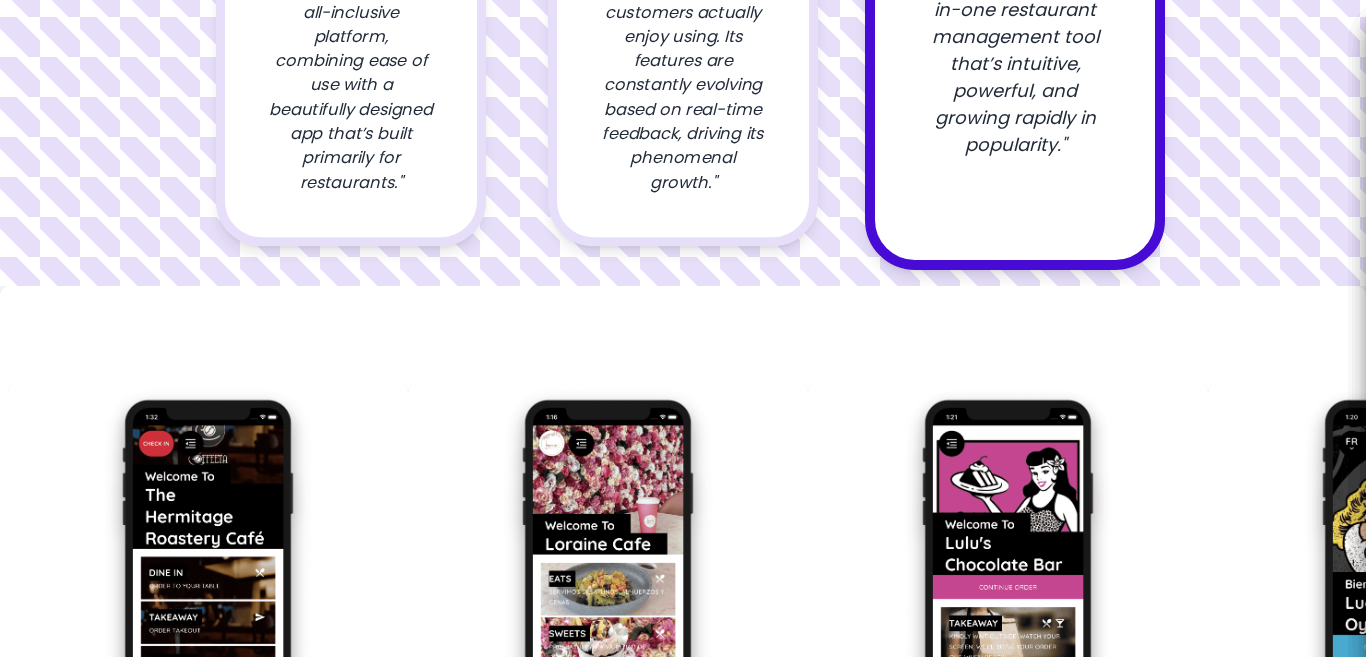 scroll, scrollTop: 0, scrollLeft: 0, axis: both 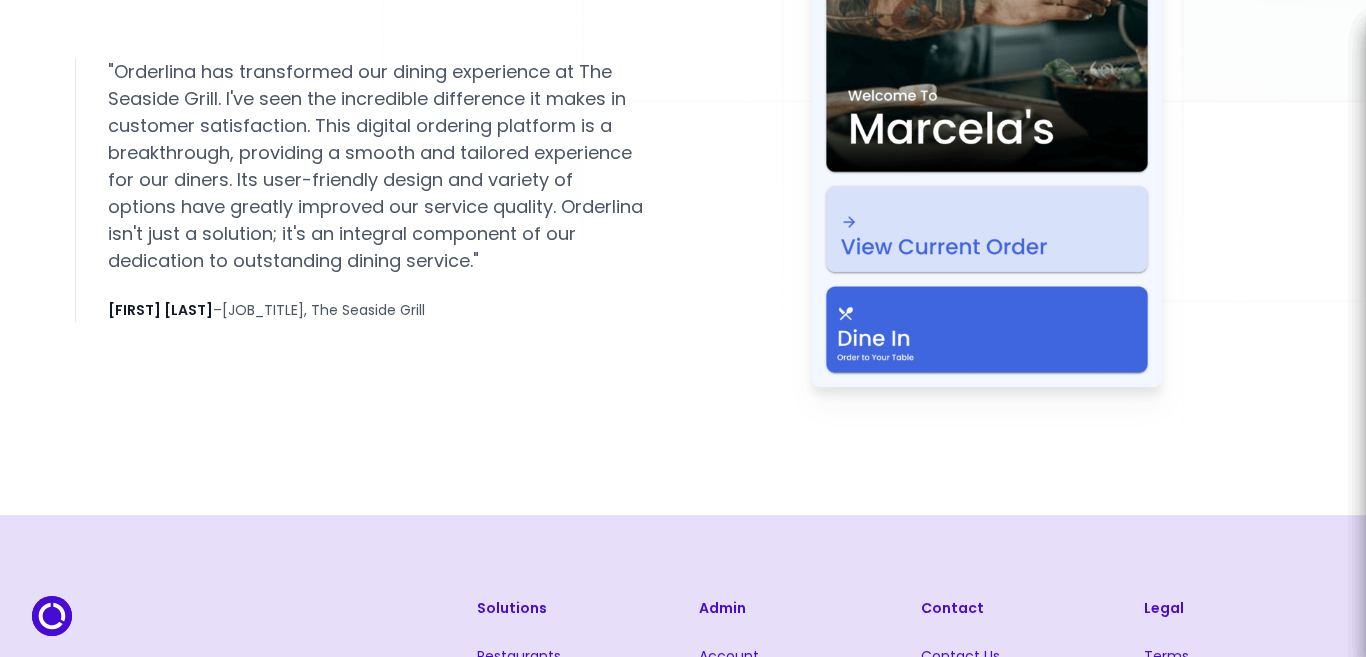 click at bounding box center [987, 8] 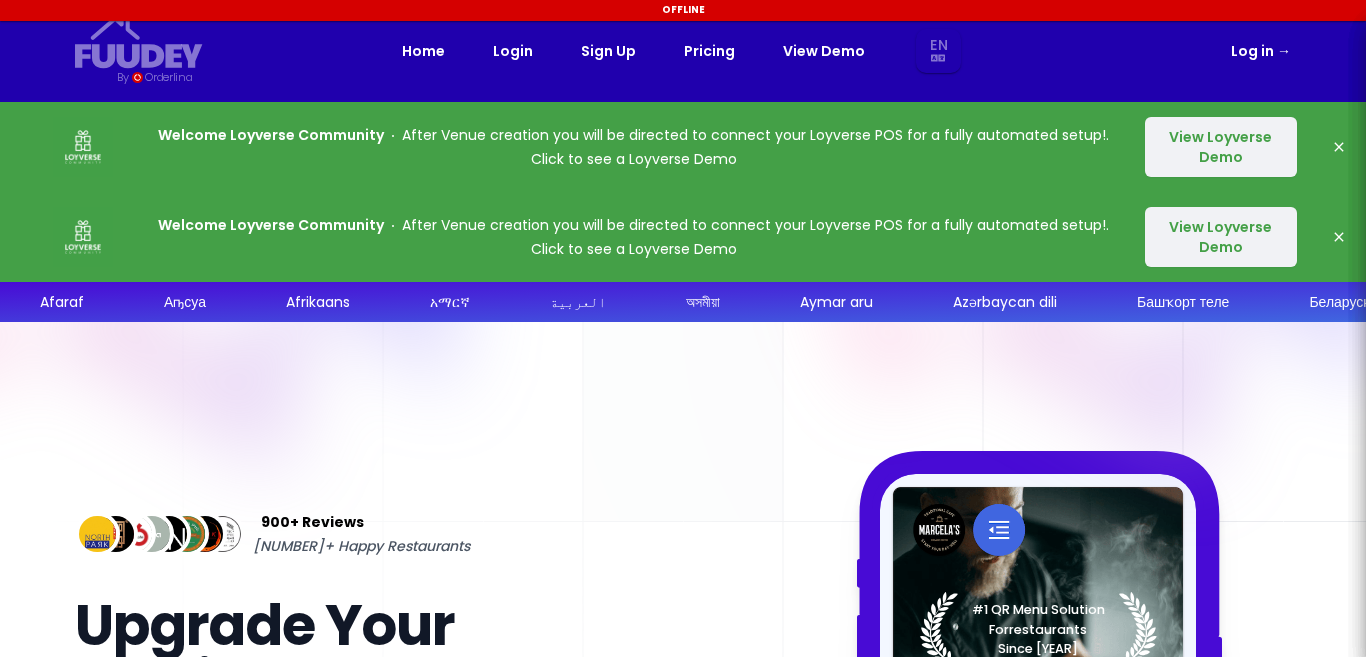 select on "en" 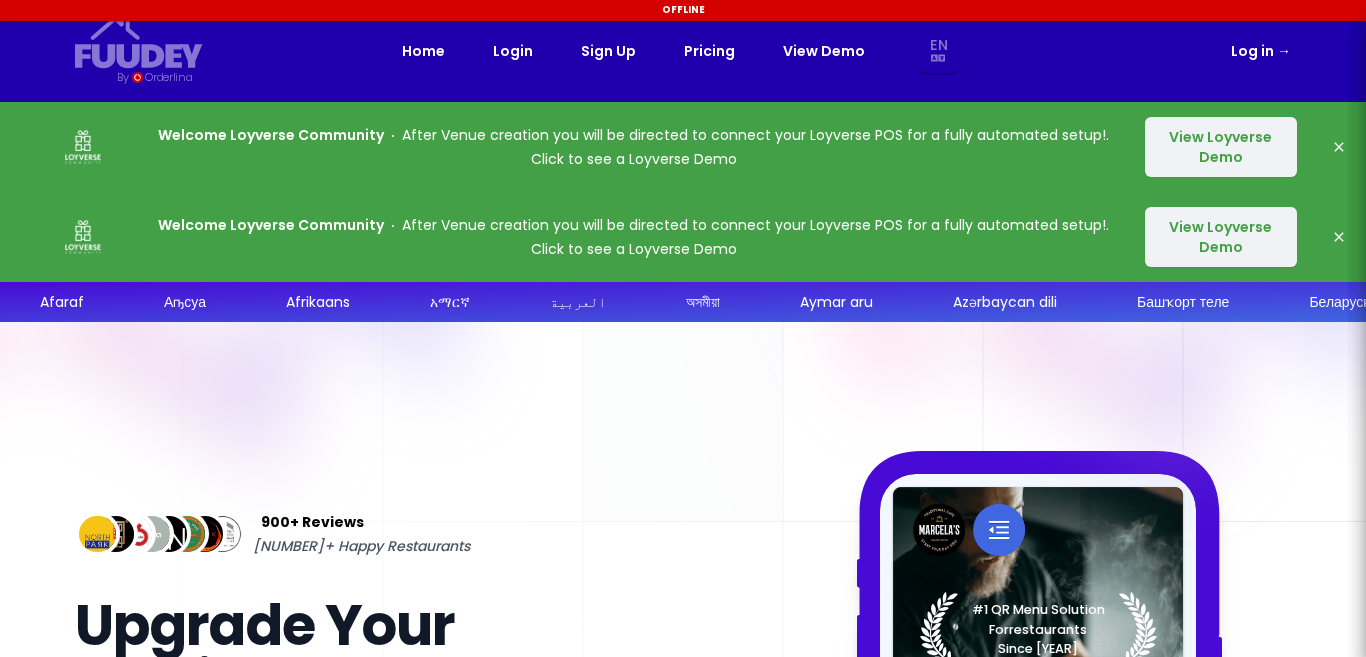 scroll, scrollTop: 0, scrollLeft: 0, axis: both 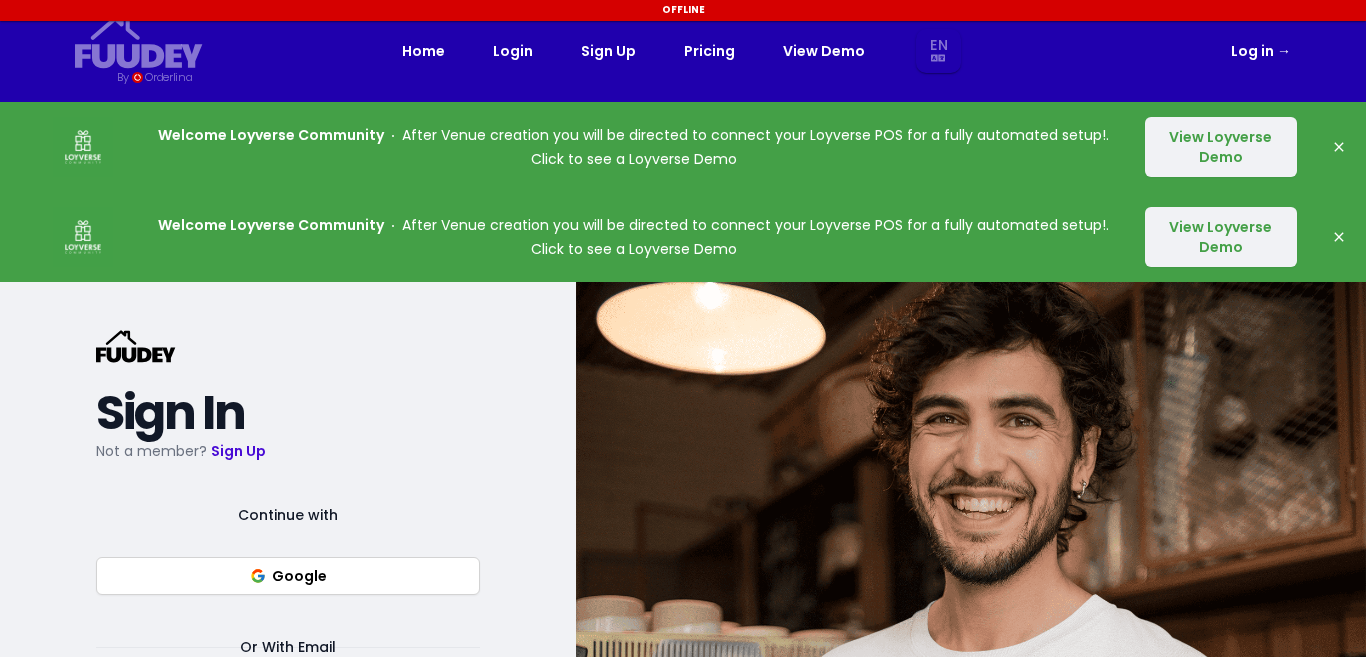 select on "en" 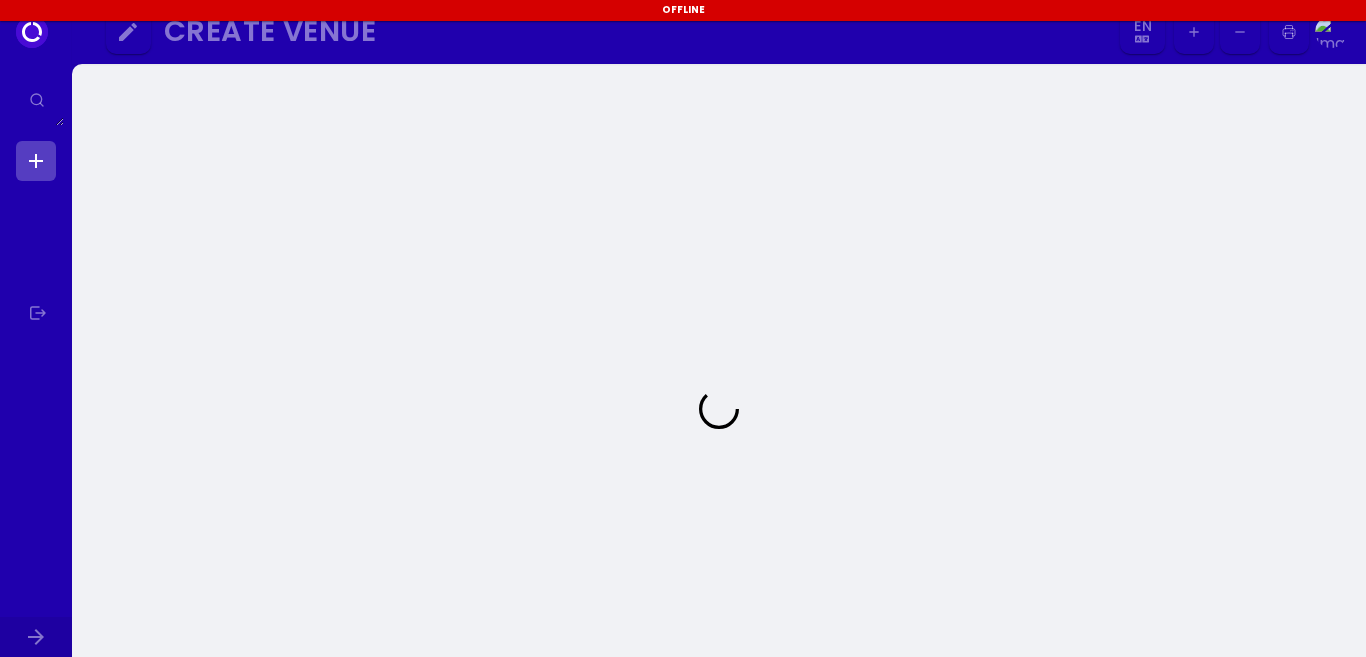 select on "en" 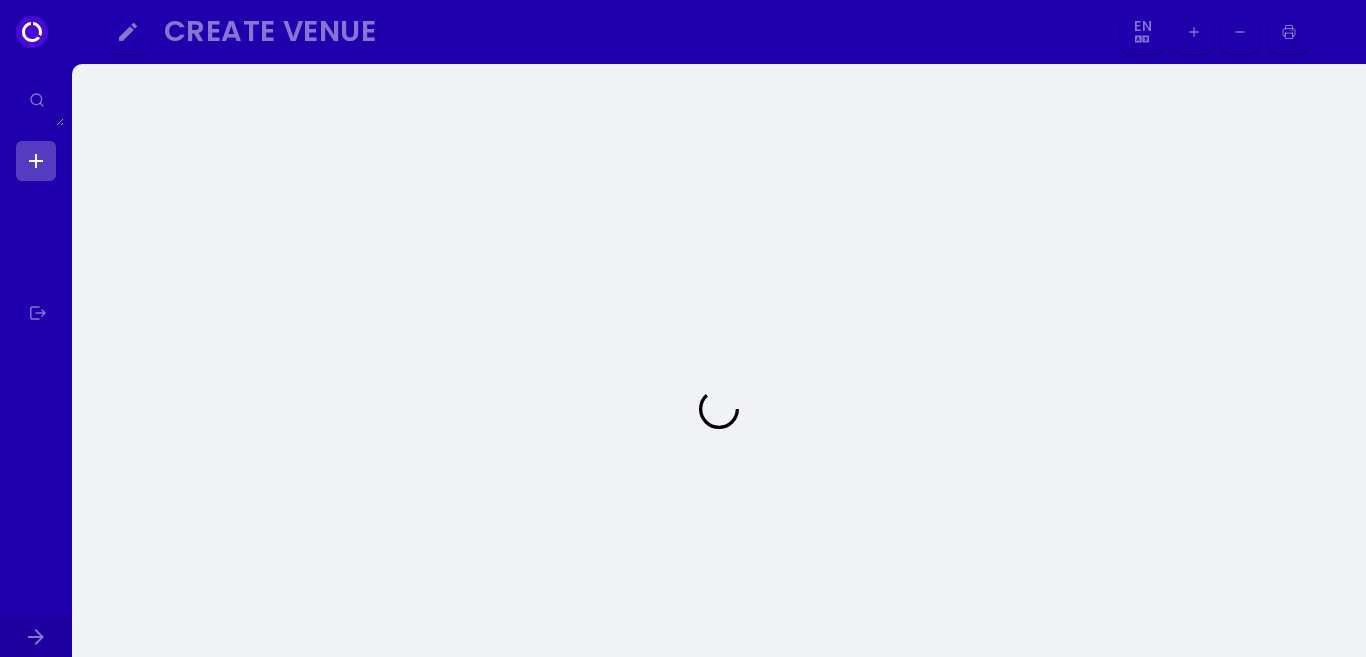 select on "en" 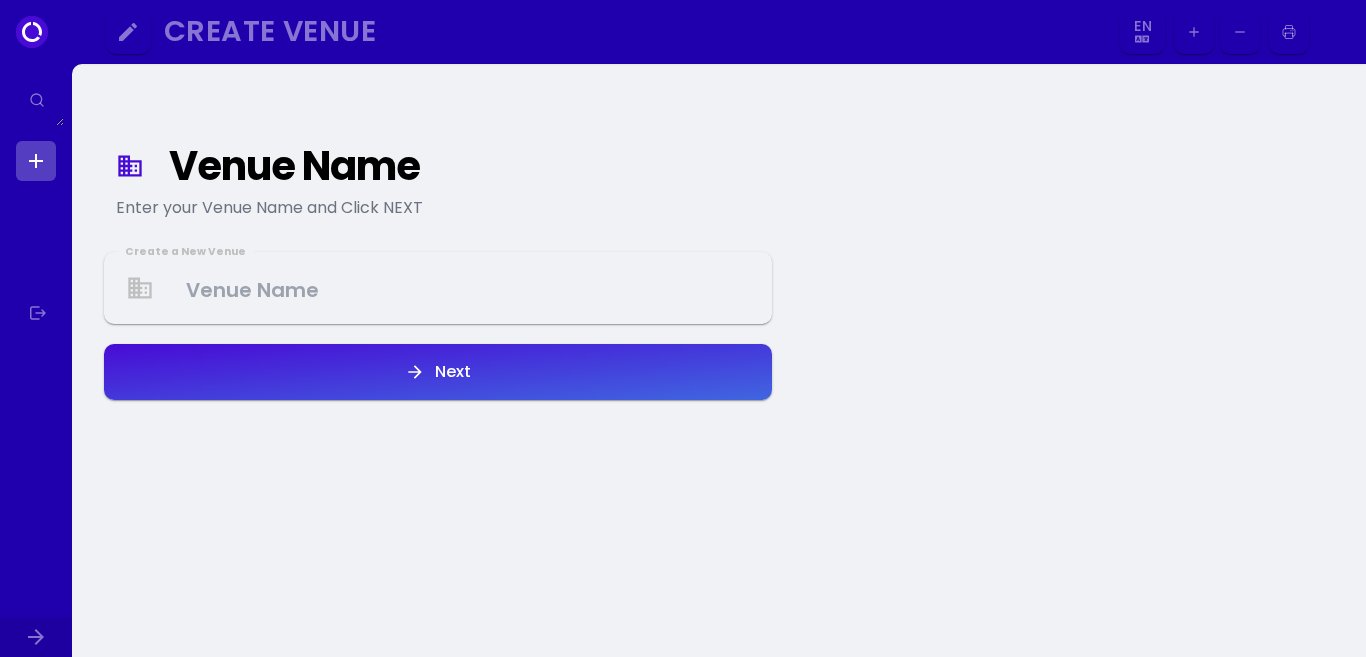 scroll, scrollTop: 0, scrollLeft: 0, axis: both 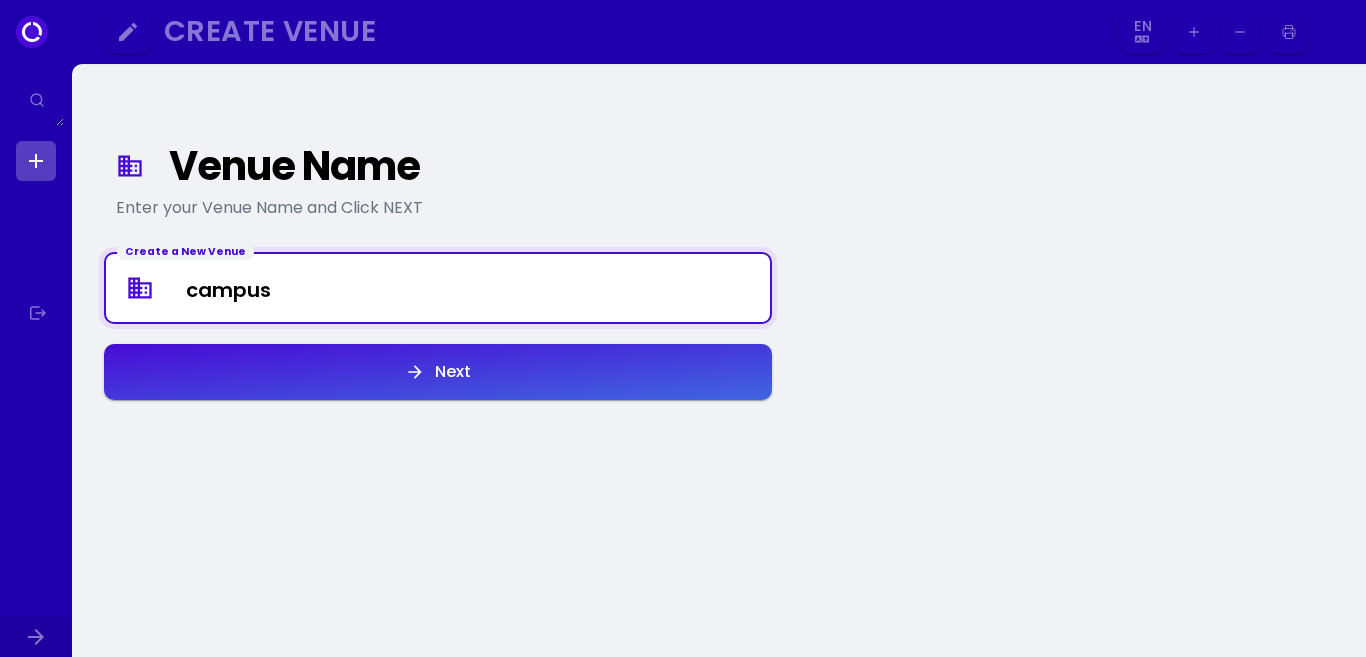 type on "campus" 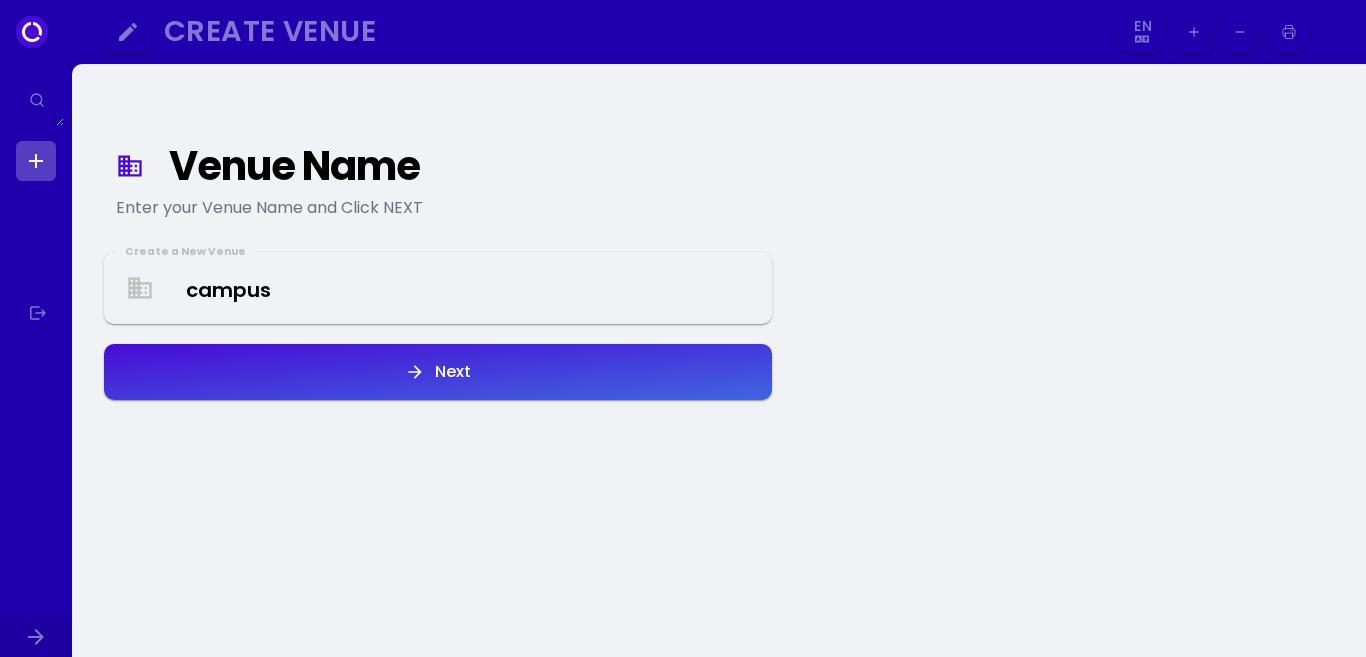 click on "Next" at bounding box center [438, 372] 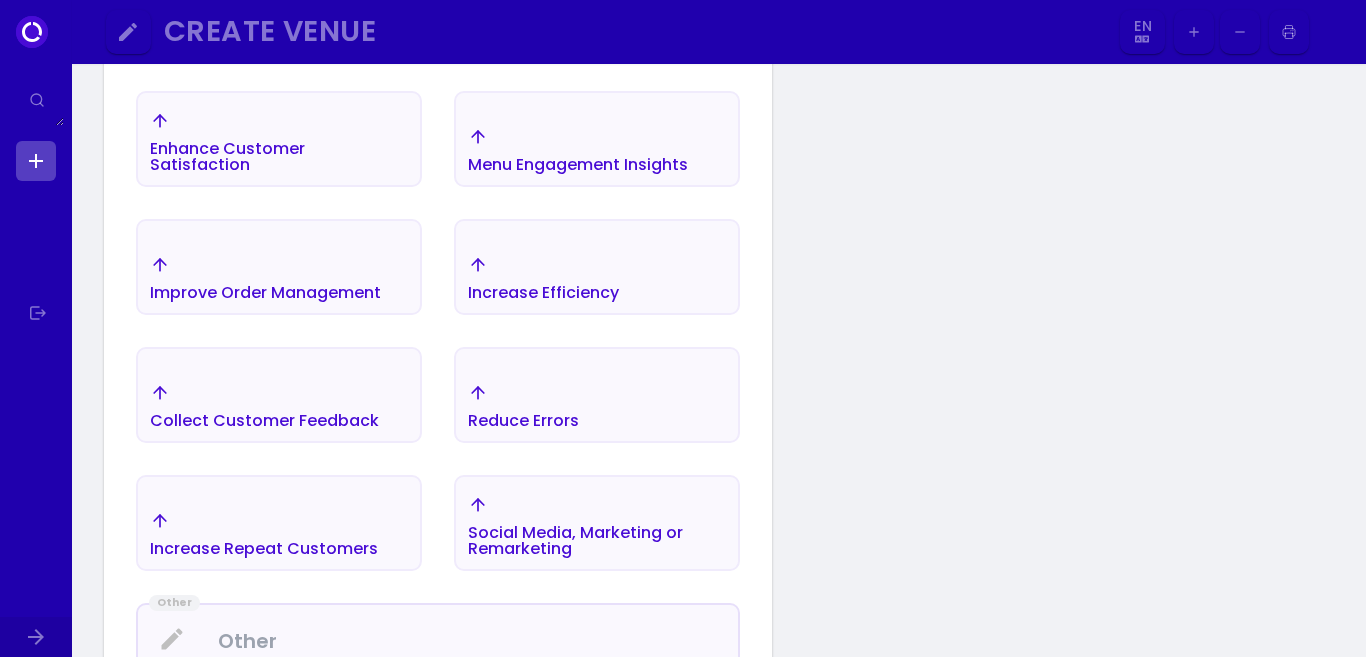 scroll, scrollTop: 481, scrollLeft: 0, axis: vertical 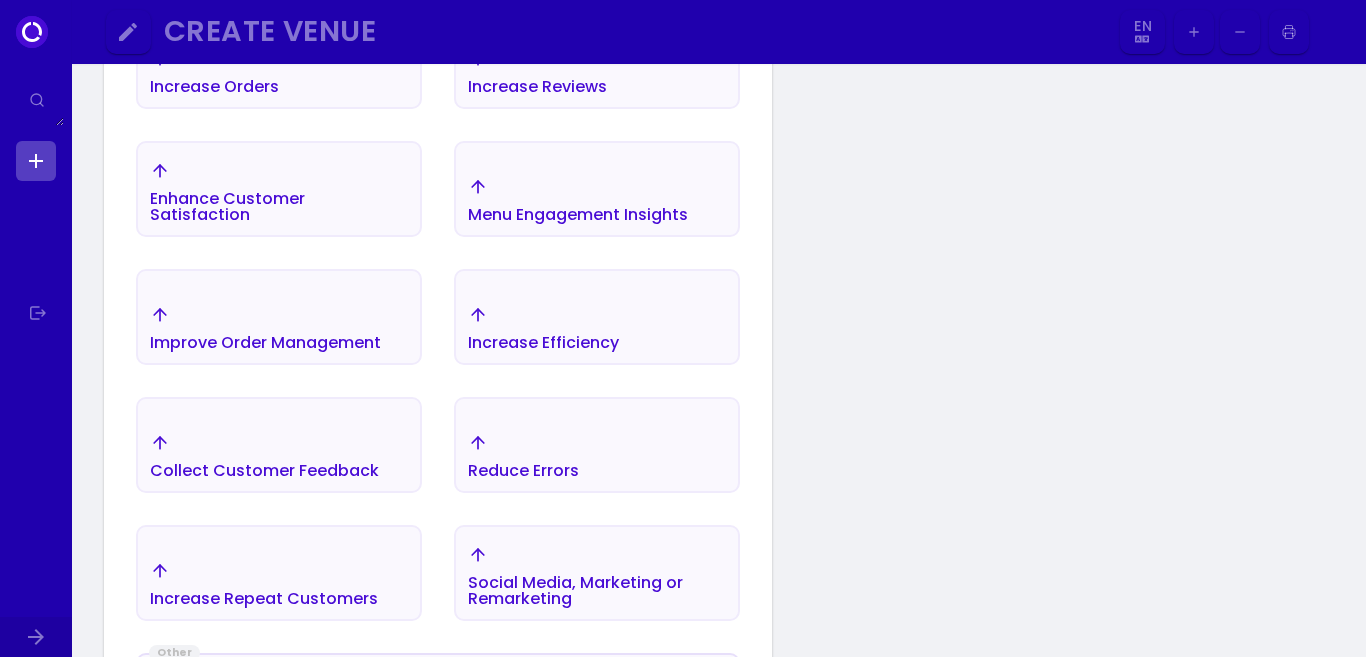 click on "Improve Order Management" at bounding box center [214, 87] 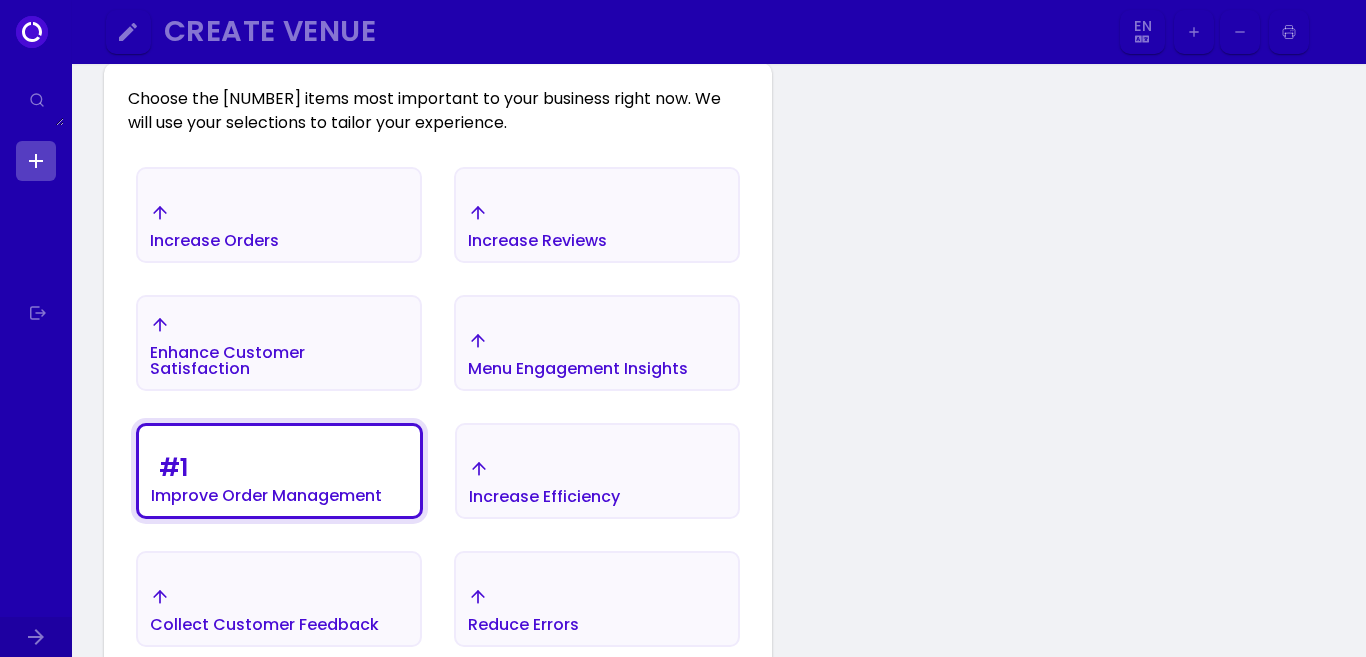 scroll, scrollTop: 316, scrollLeft: 0, axis: vertical 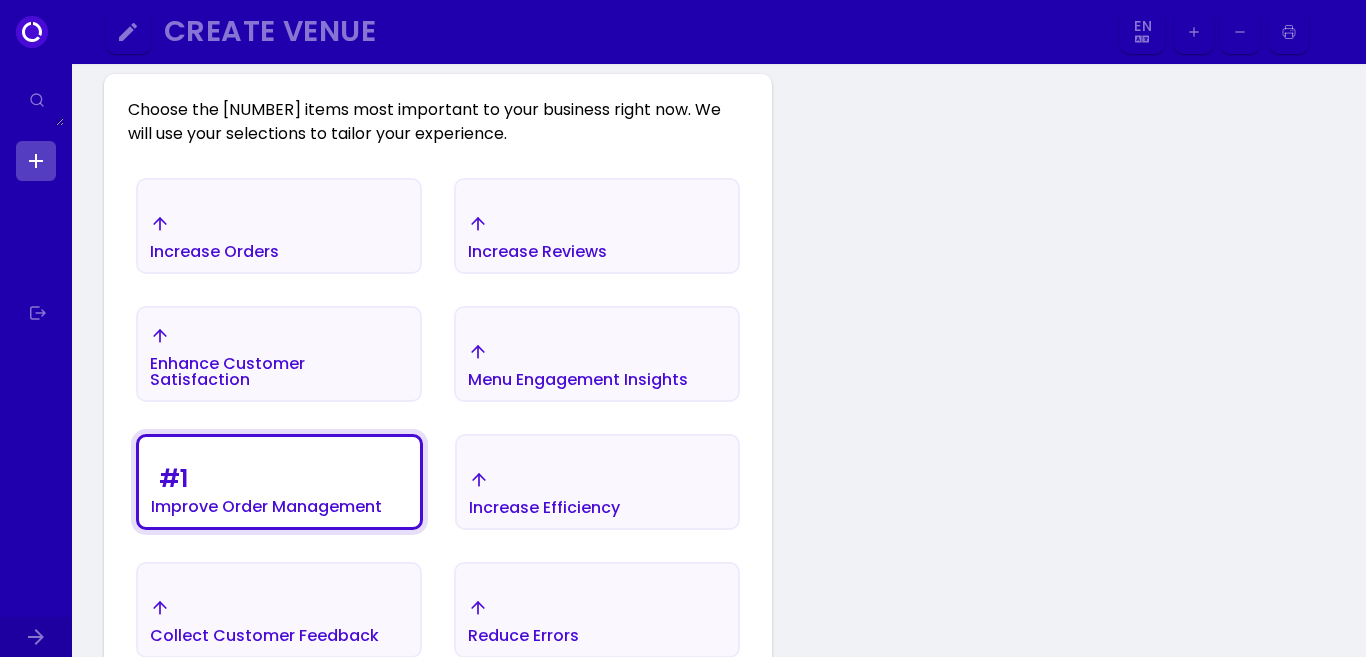 click on "Increase Orders" at bounding box center [279, 237] 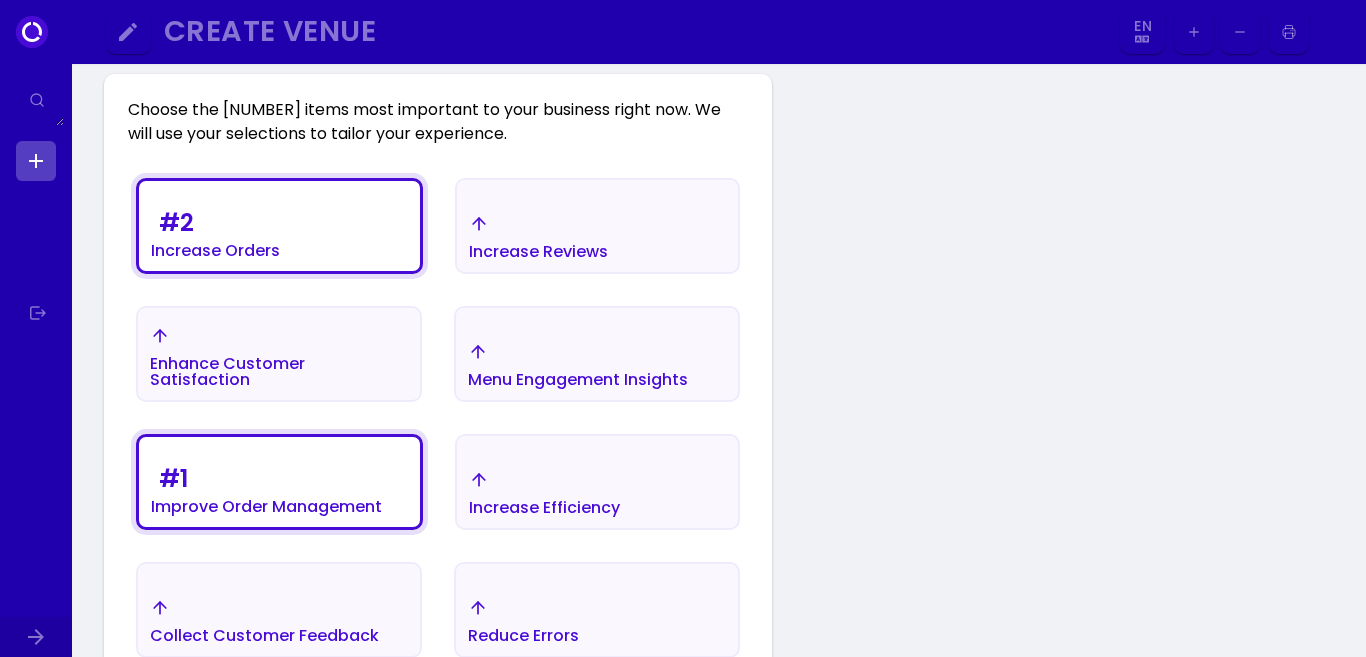 click on "# 1 Improve Order Management" at bounding box center [215, 231] 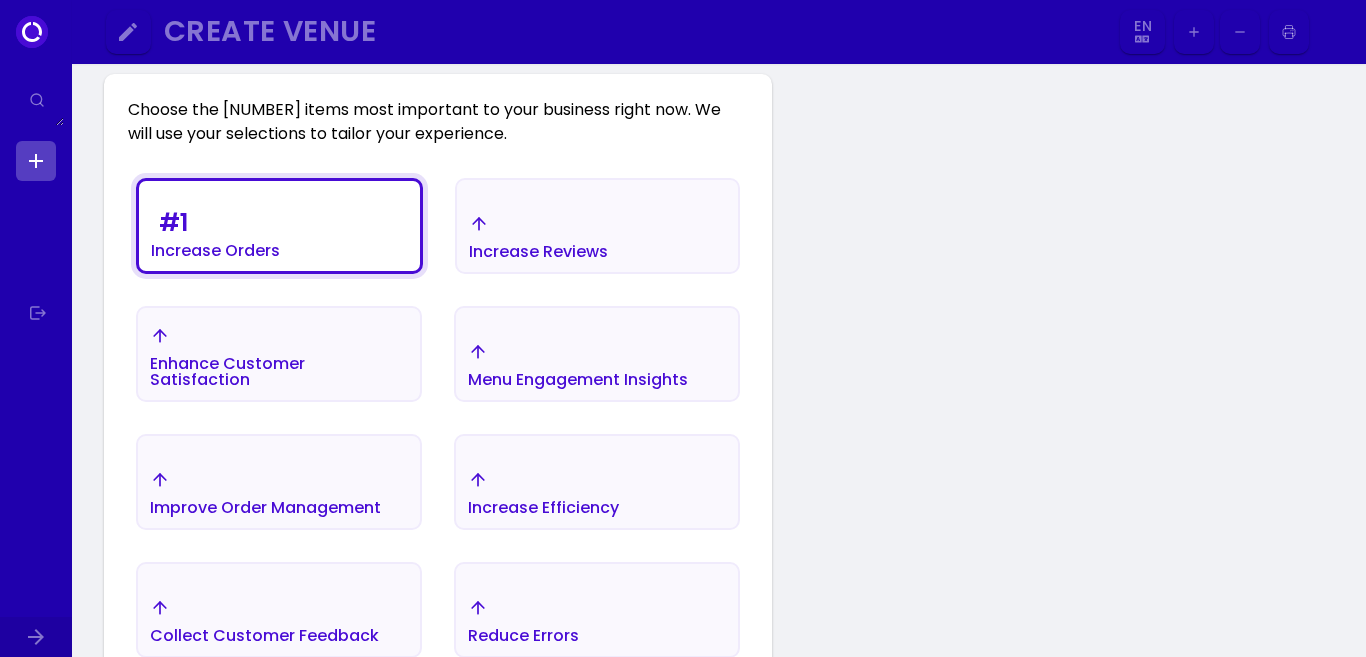 click on "Improve Order Management" at bounding box center (215, 251) 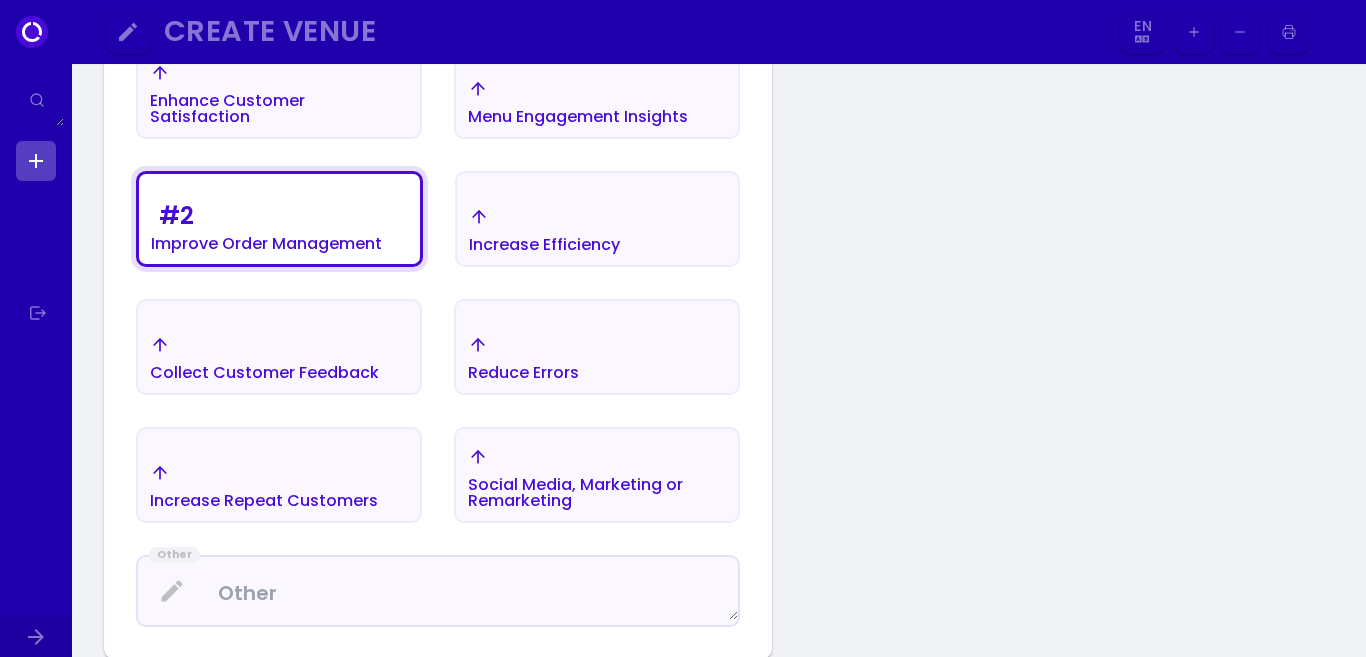 scroll, scrollTop: 580, scrollLeft: 0, axis: vertical 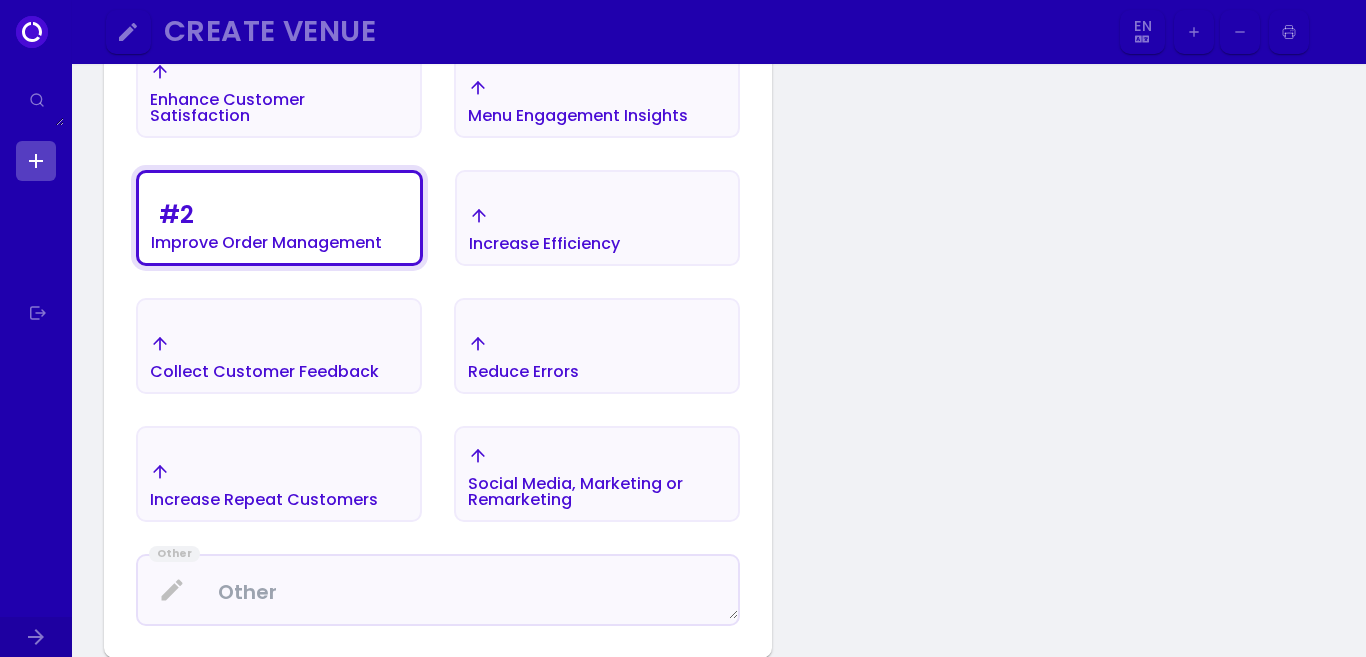 click on "Social Media, Marketing or Remarketing" at bounding box center [215, -13] 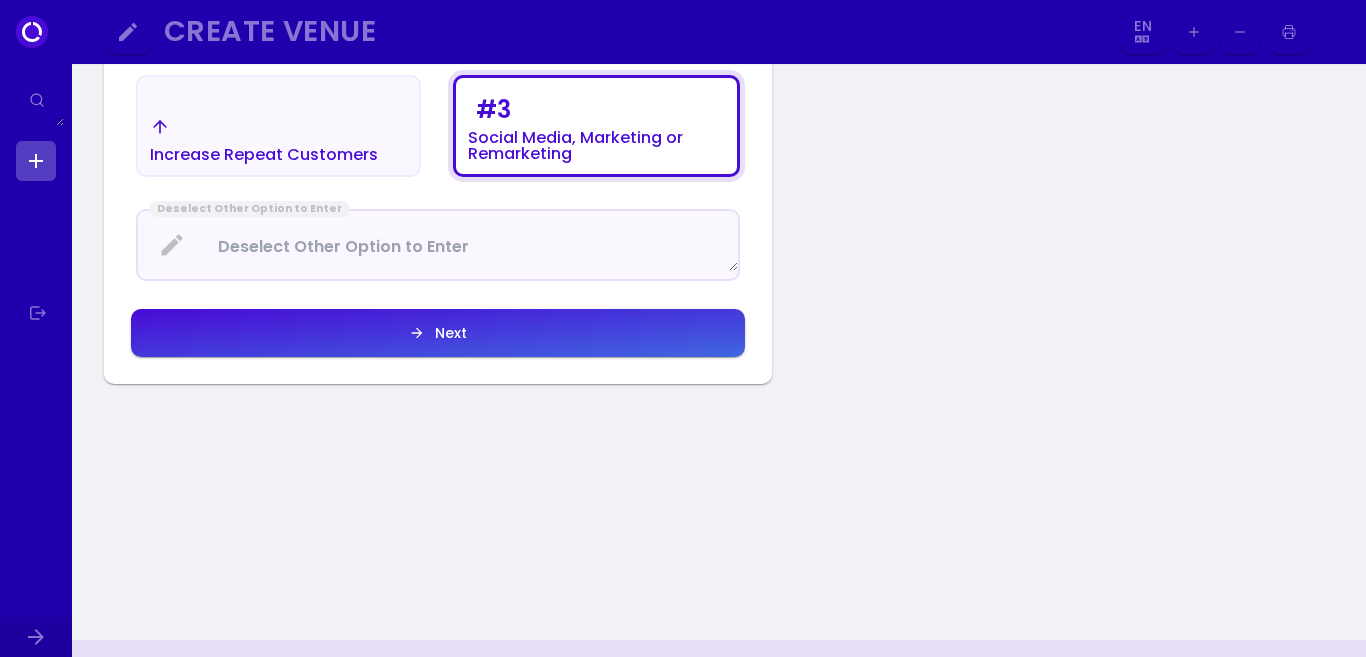scroll, scrollTop: 930, scrollLeft: 0, axis: vertical 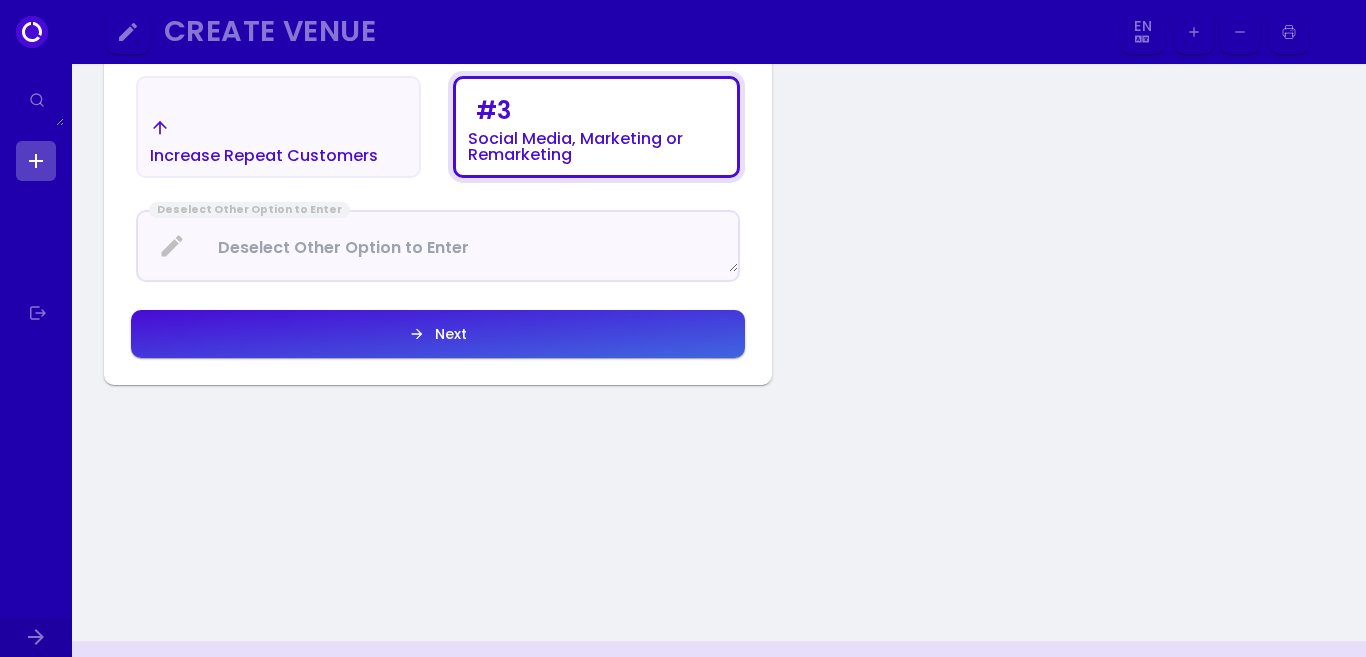 click on "# 1 Increase Orders Increase Reviews Enhance Customer Satisfaction Menu Engagement Insights # 2 Improve Order Management Increase Efficiency Collect Customer Feedback Reduce Errors Increase Repeat Customers # 3 Social Media, Marketing or Remarketing Deselect Other Option to Enter Next" at bounding box center [438, -42] 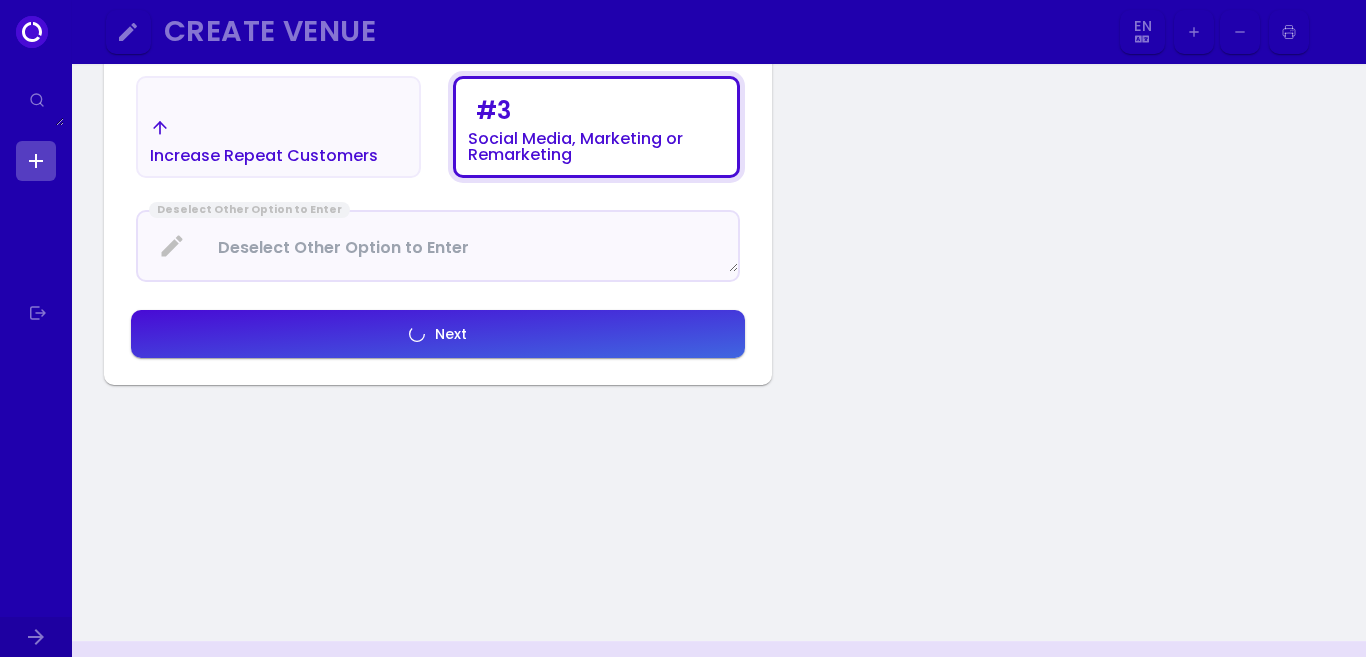 select on "en" 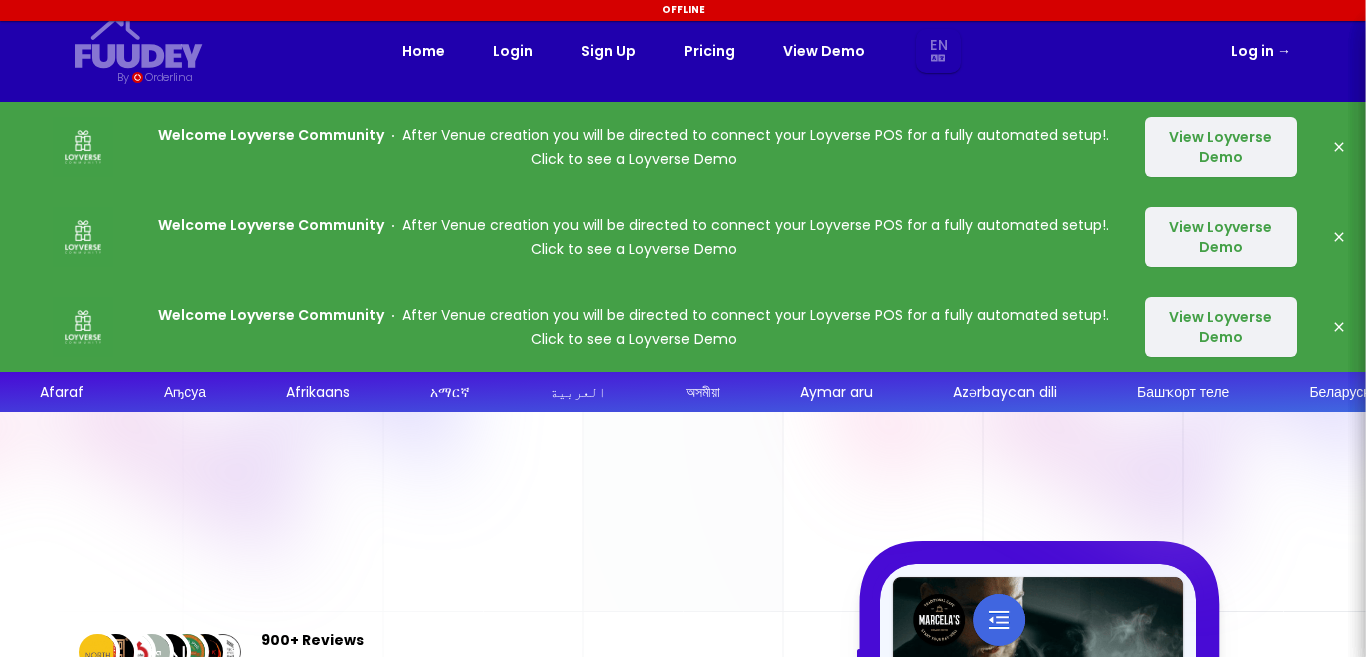 select on "en" 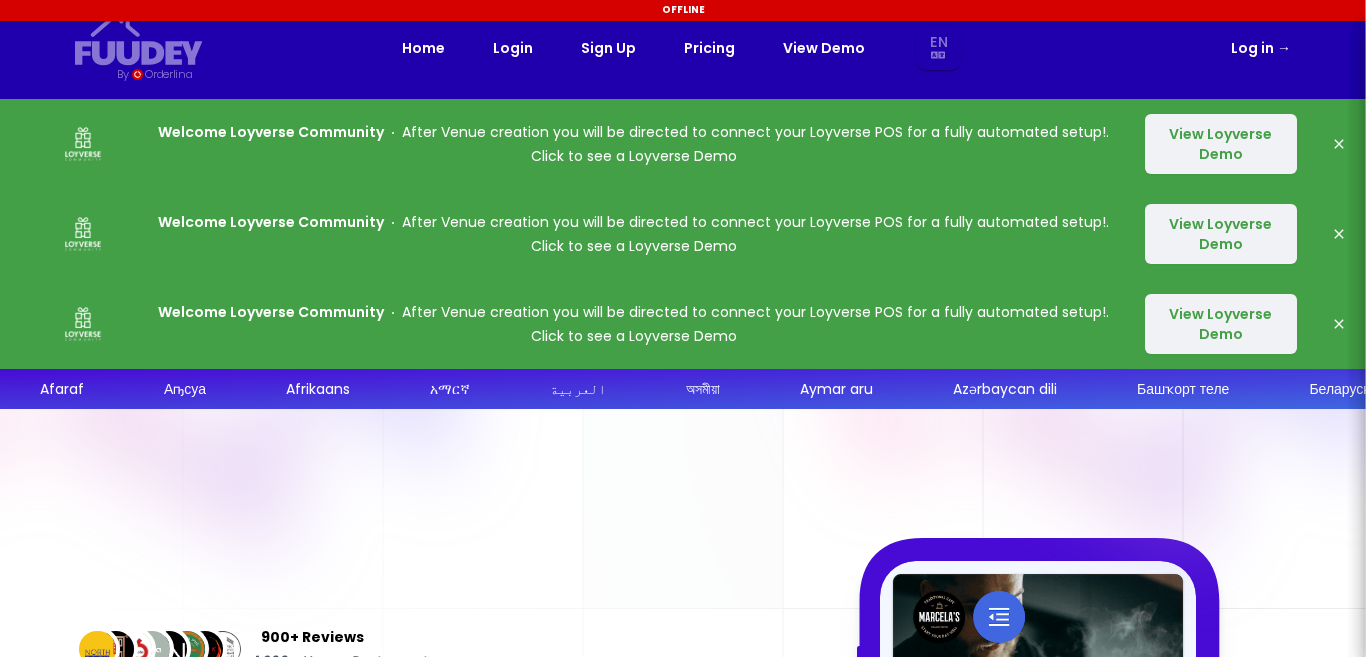 select on "en" 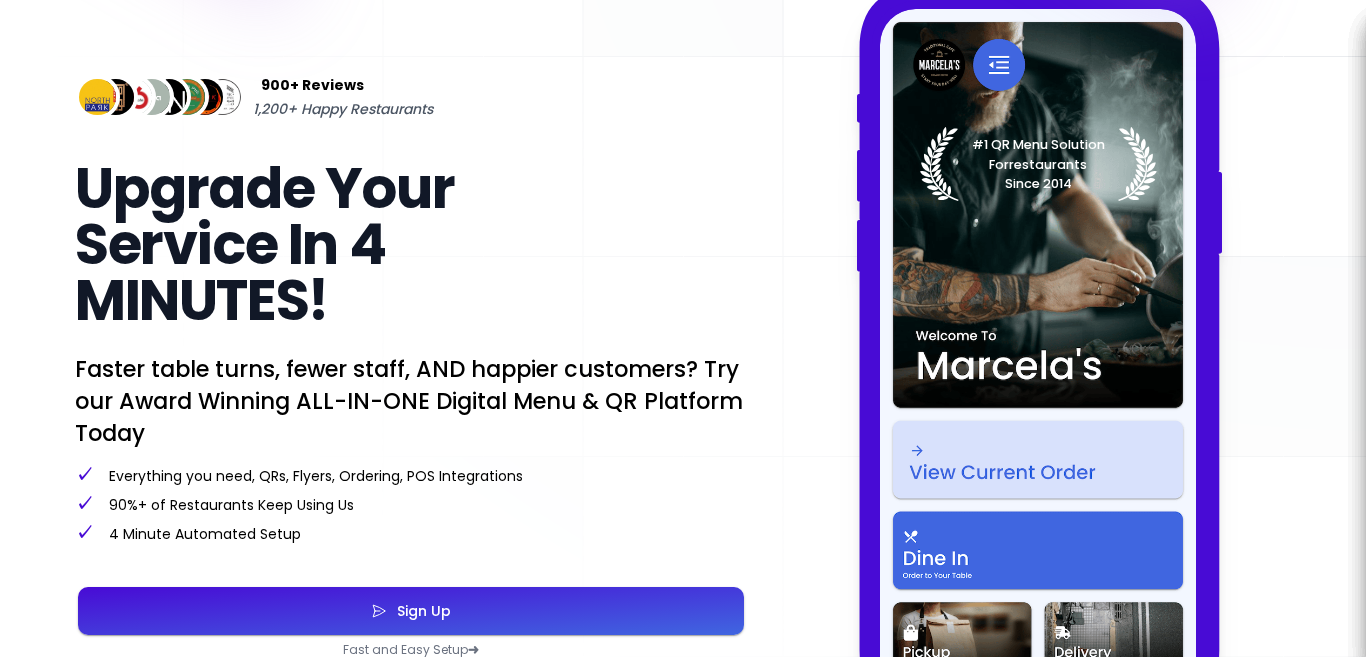 scroll, scrollTop: 1663, scrollLeft: 0, axis: vertical 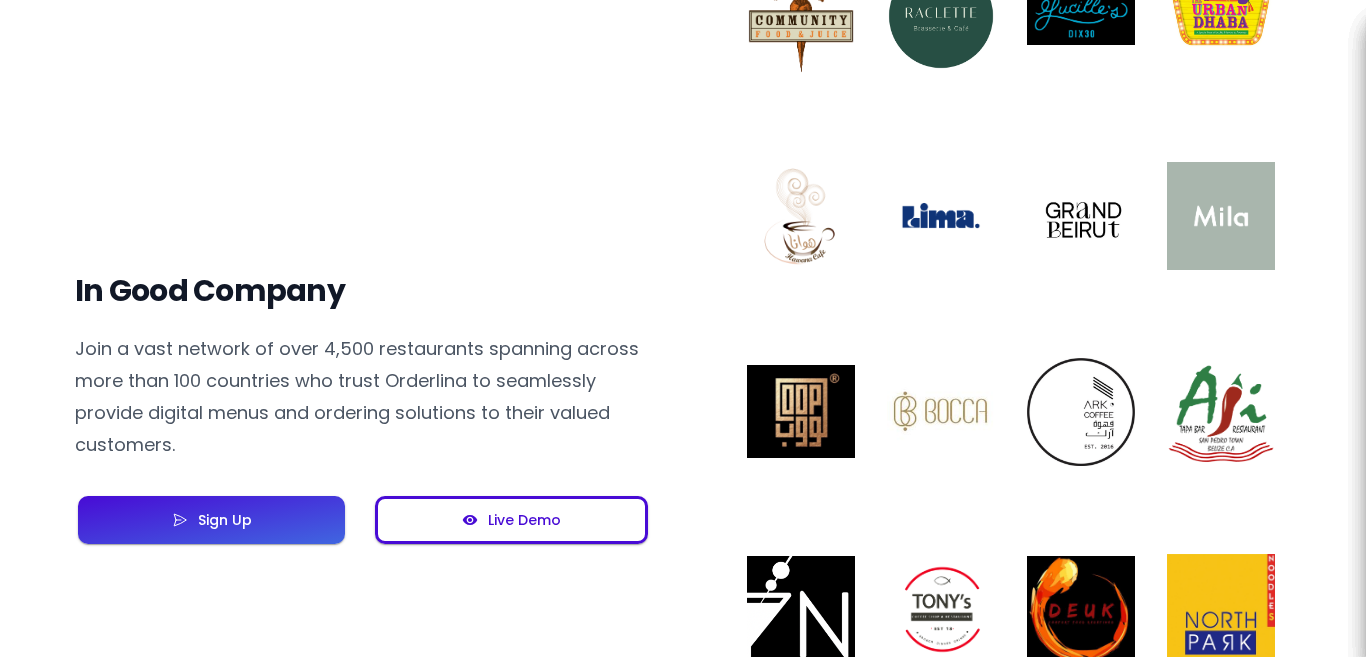 select on "en" 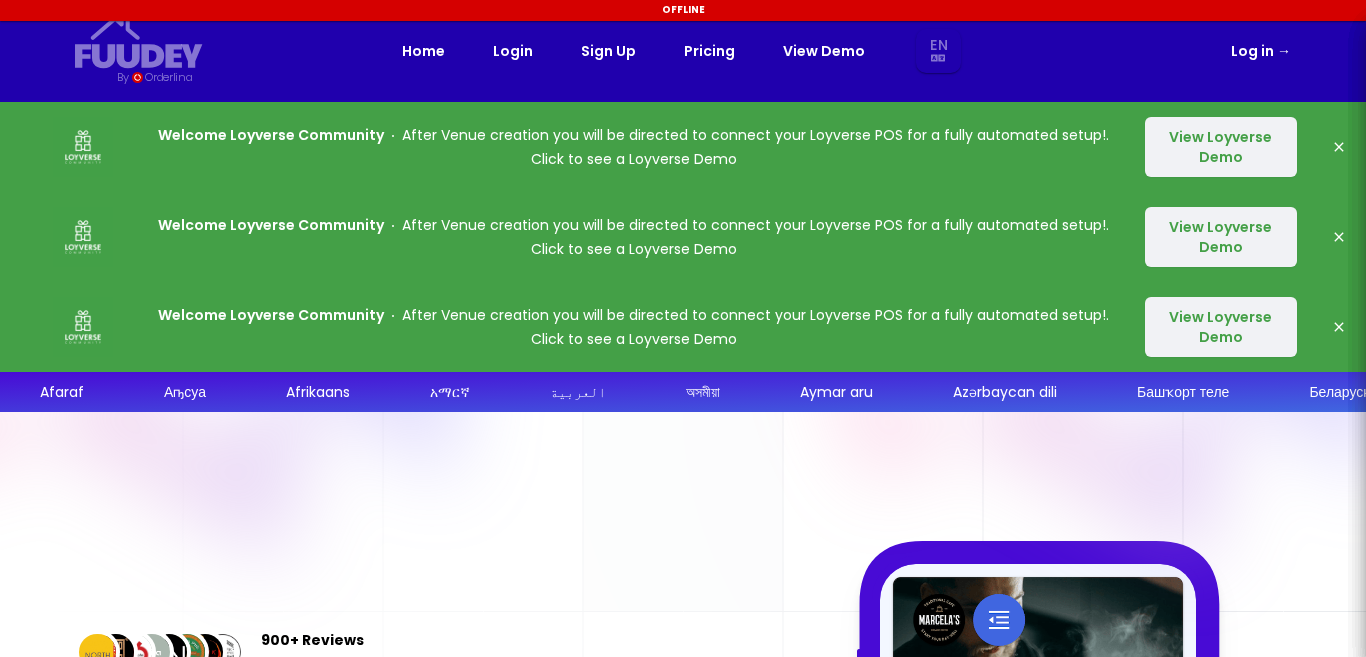 select on "en" 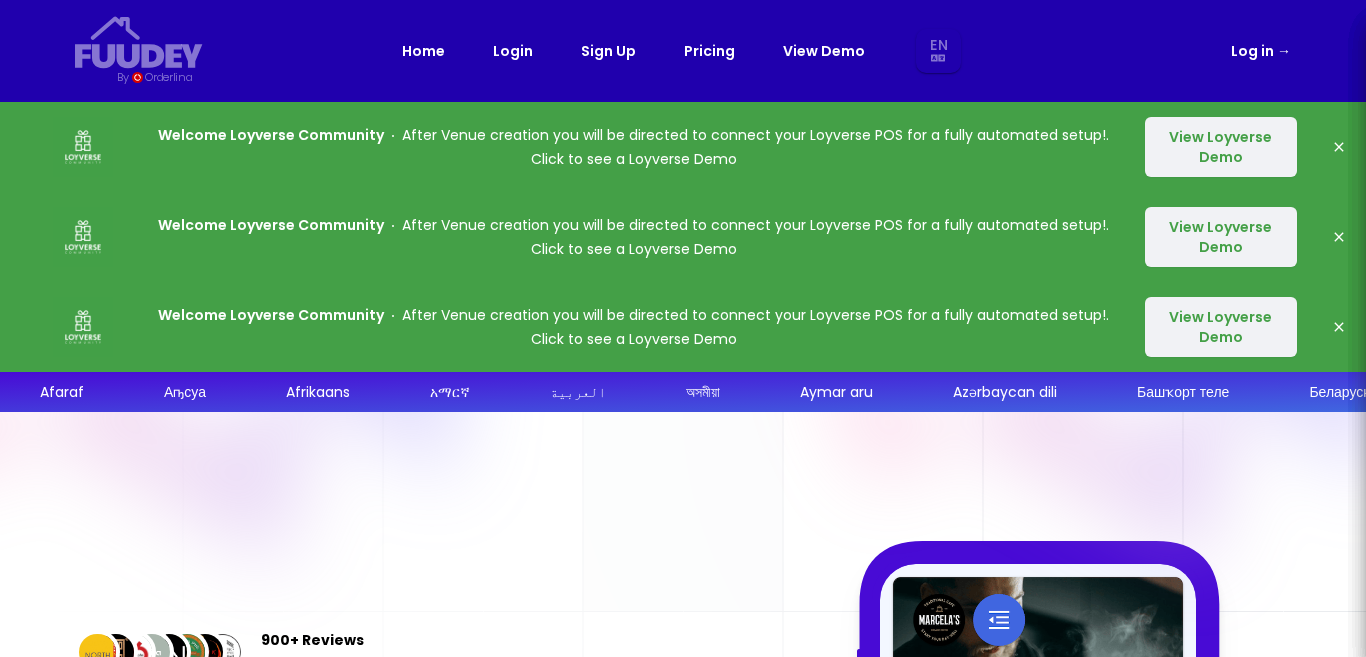 scroll, scrollTop: 0, scrollLeft: 0, axis: both 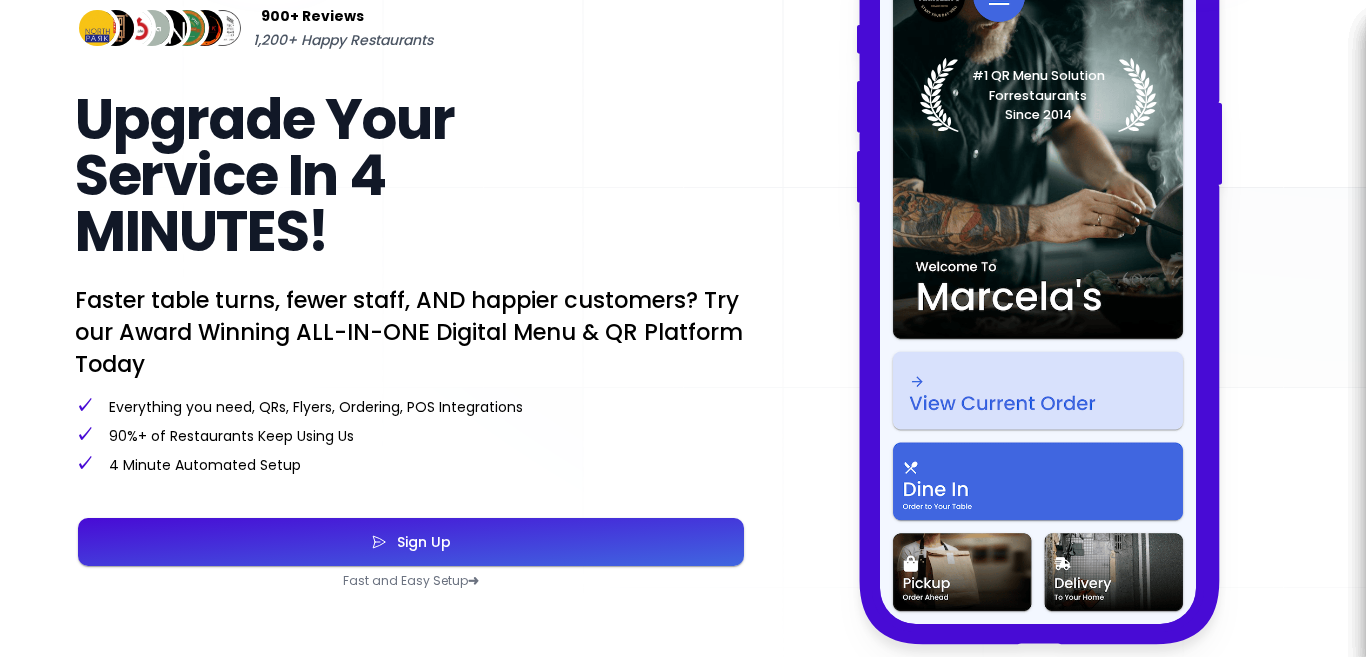 select on "en" 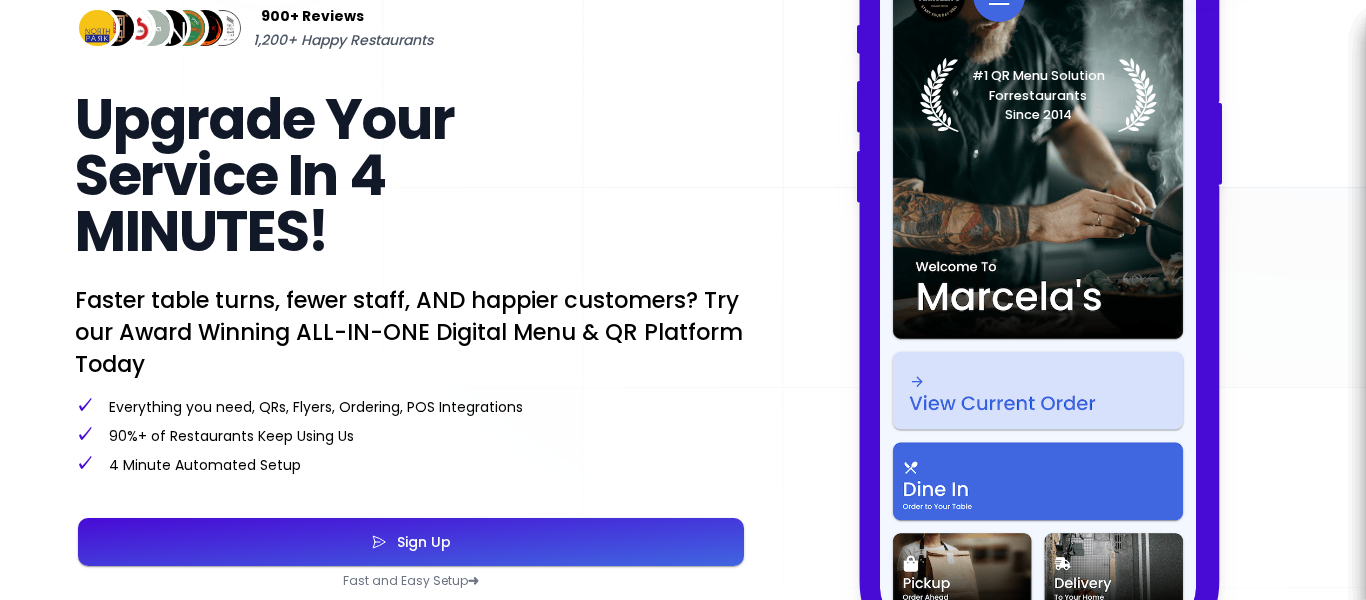 select on "en" 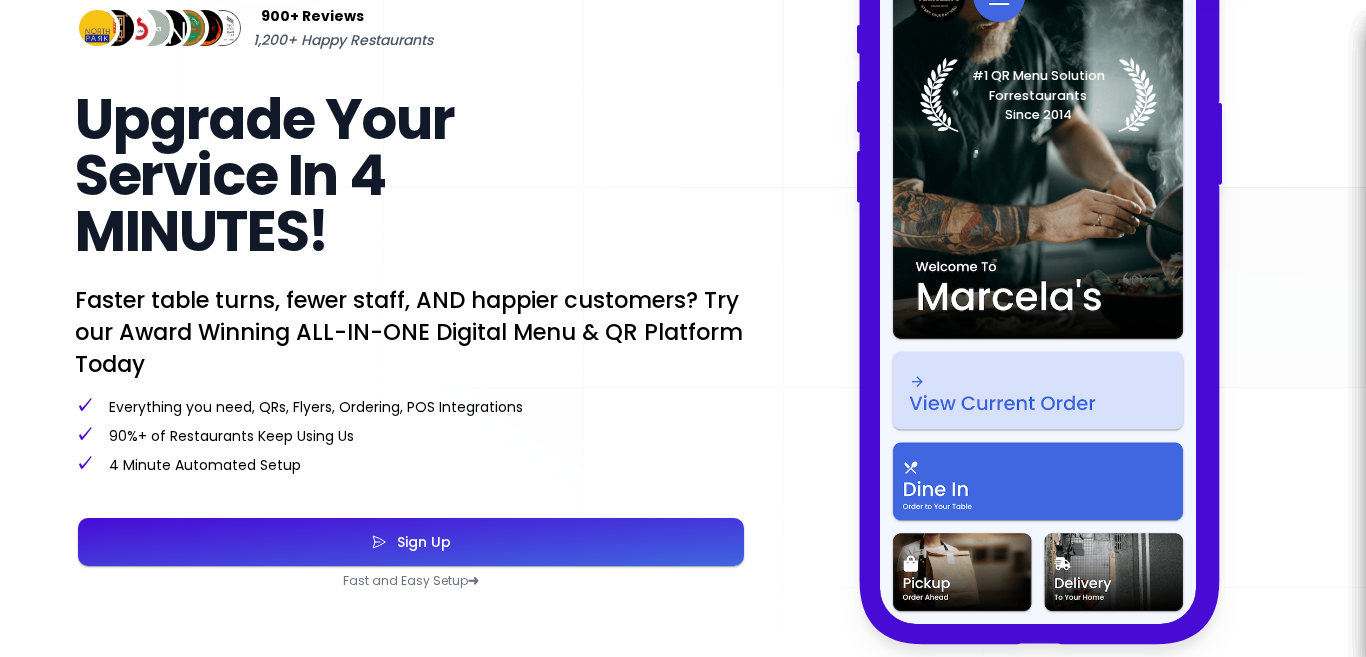 select on "en" 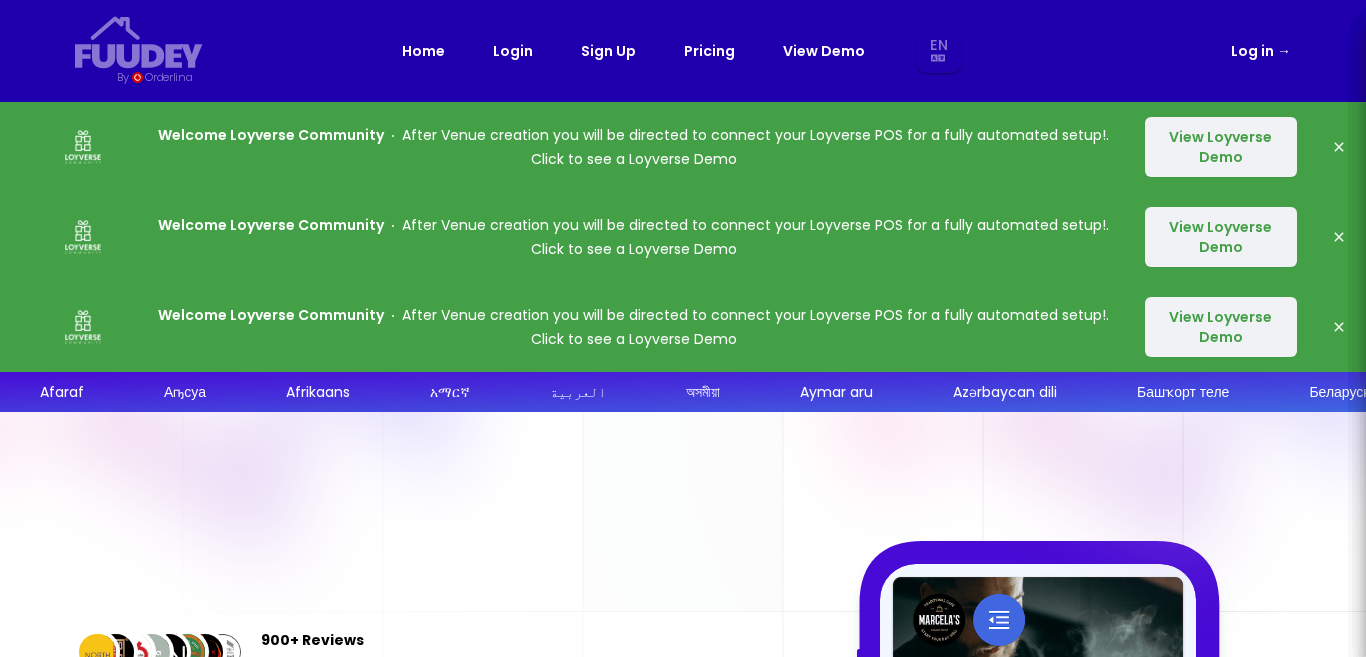 select on "en" 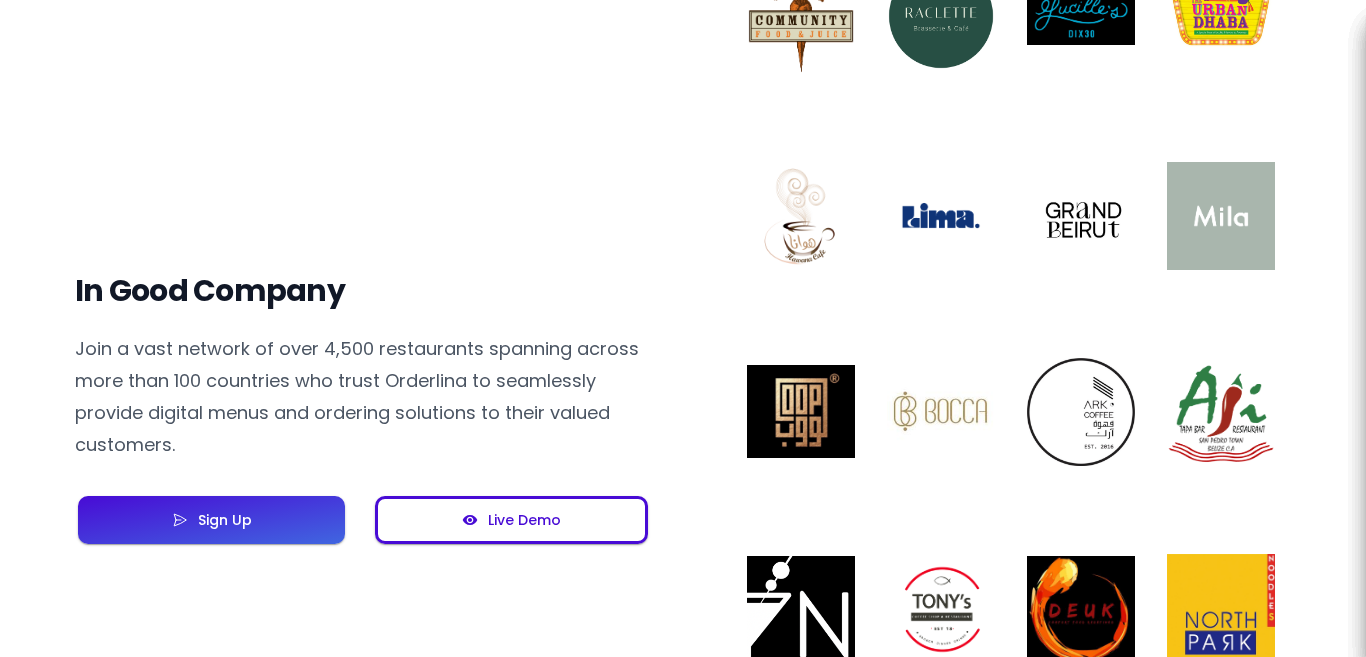 scroll, scrollTop: 0, scrollLeft: 0, axis: both 